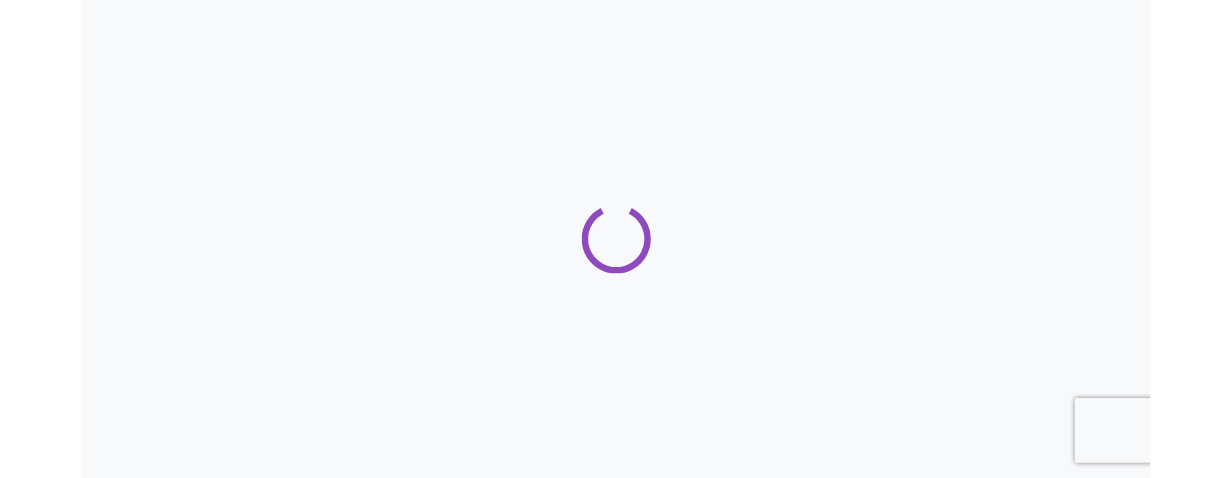 scroll, scrollTop: 0, scrollLeft: 0, axis: both 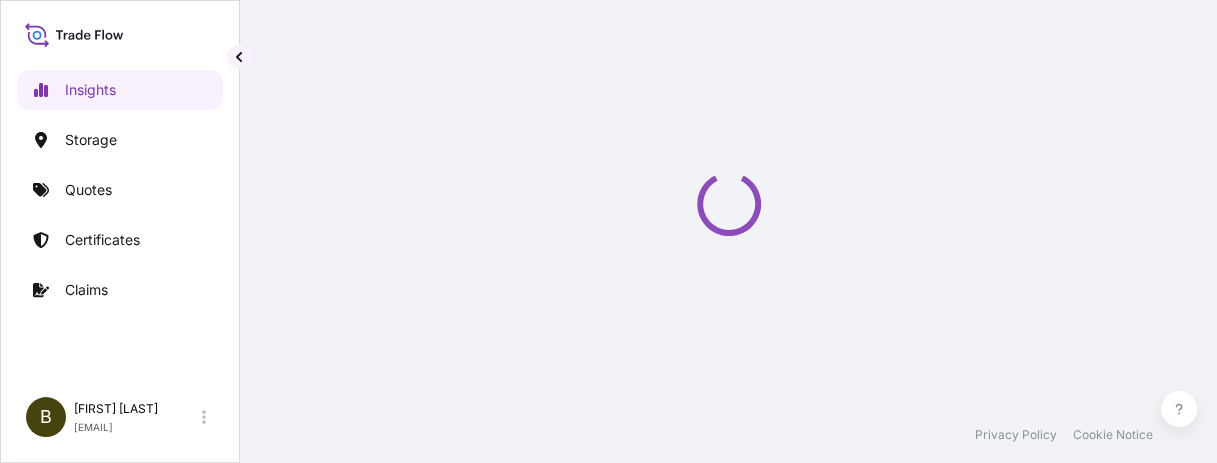 select on "2025" 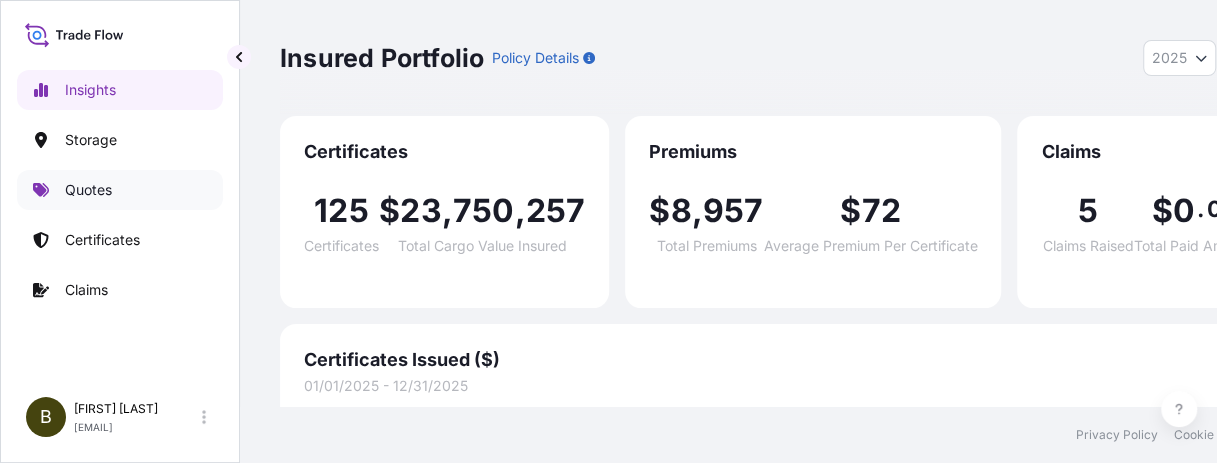 click on "Quotes" at bounding box center [88, 190] 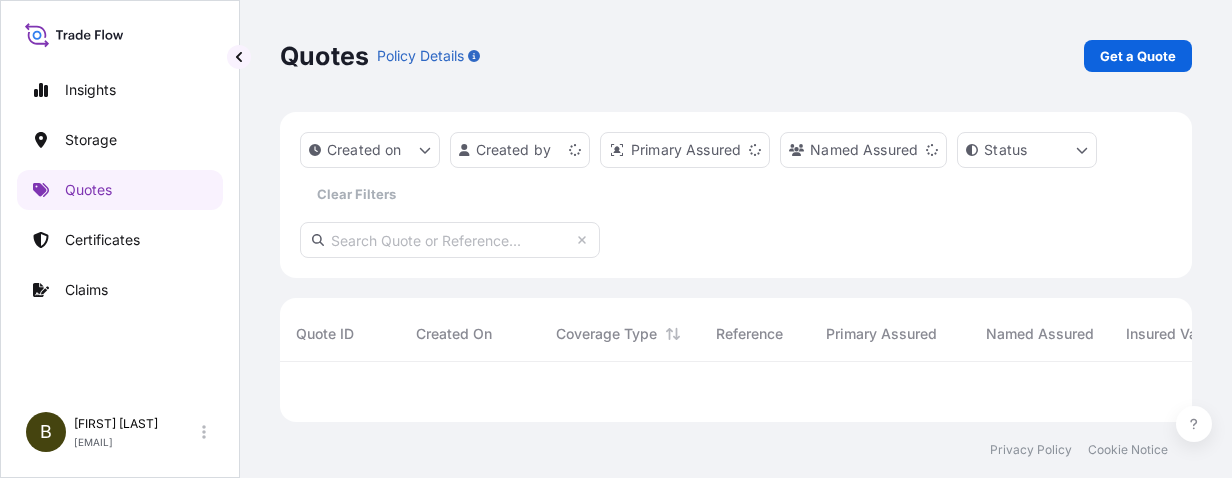 scroll, scrollTop: 16, scrollLeft: 16, axis: both 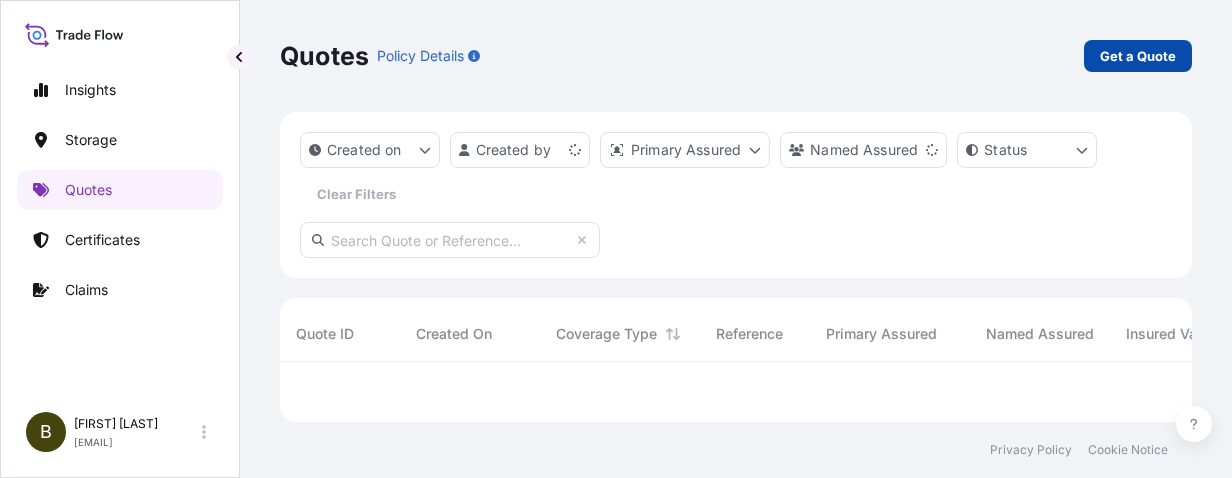 click on "Get a Quote" at bounding box center [1138, 56] 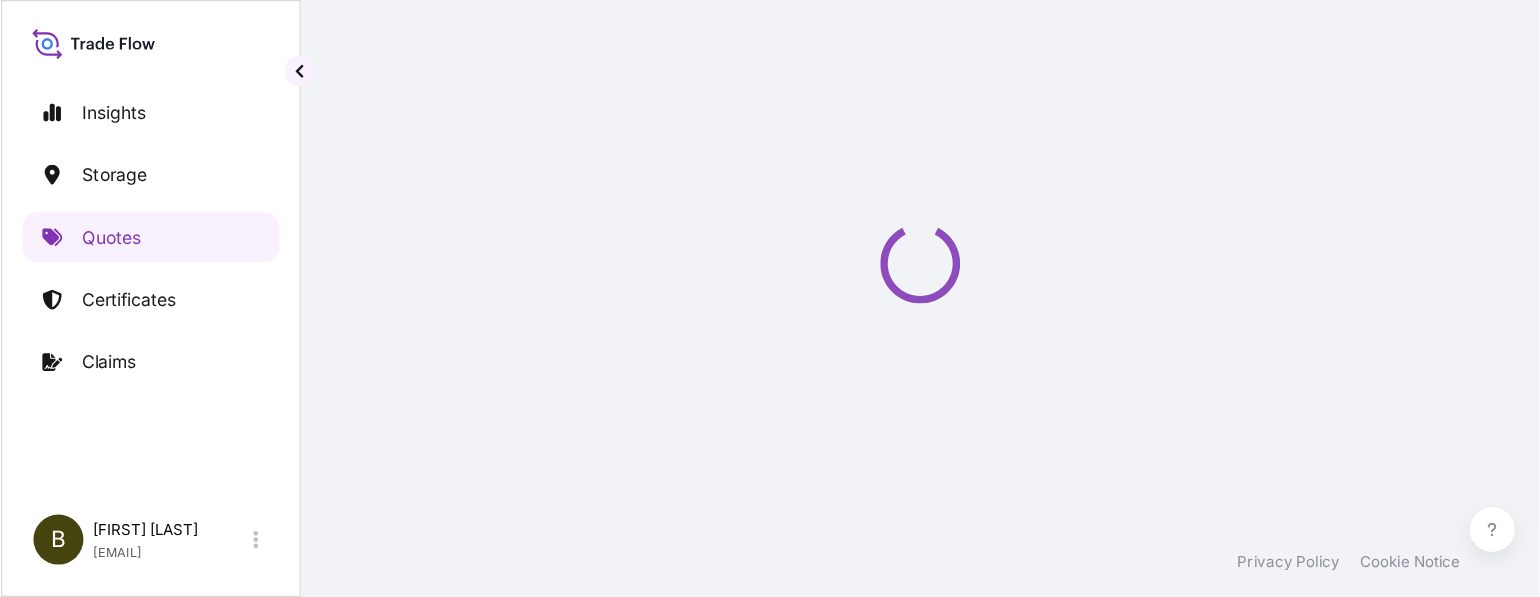 scroll, scrollTop: 32, scrollLeft: 0, axis: vertical 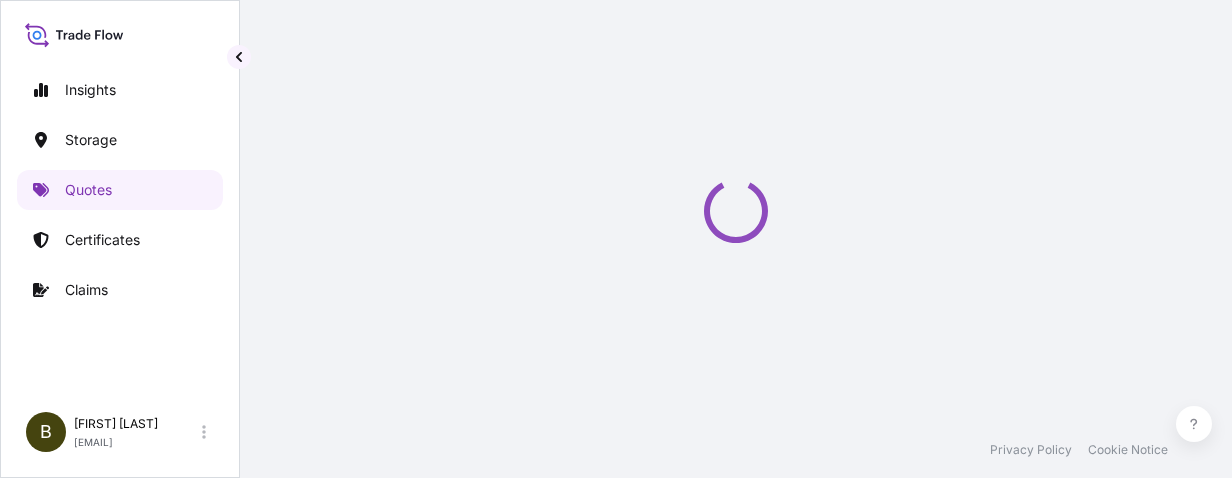 select on "Water" 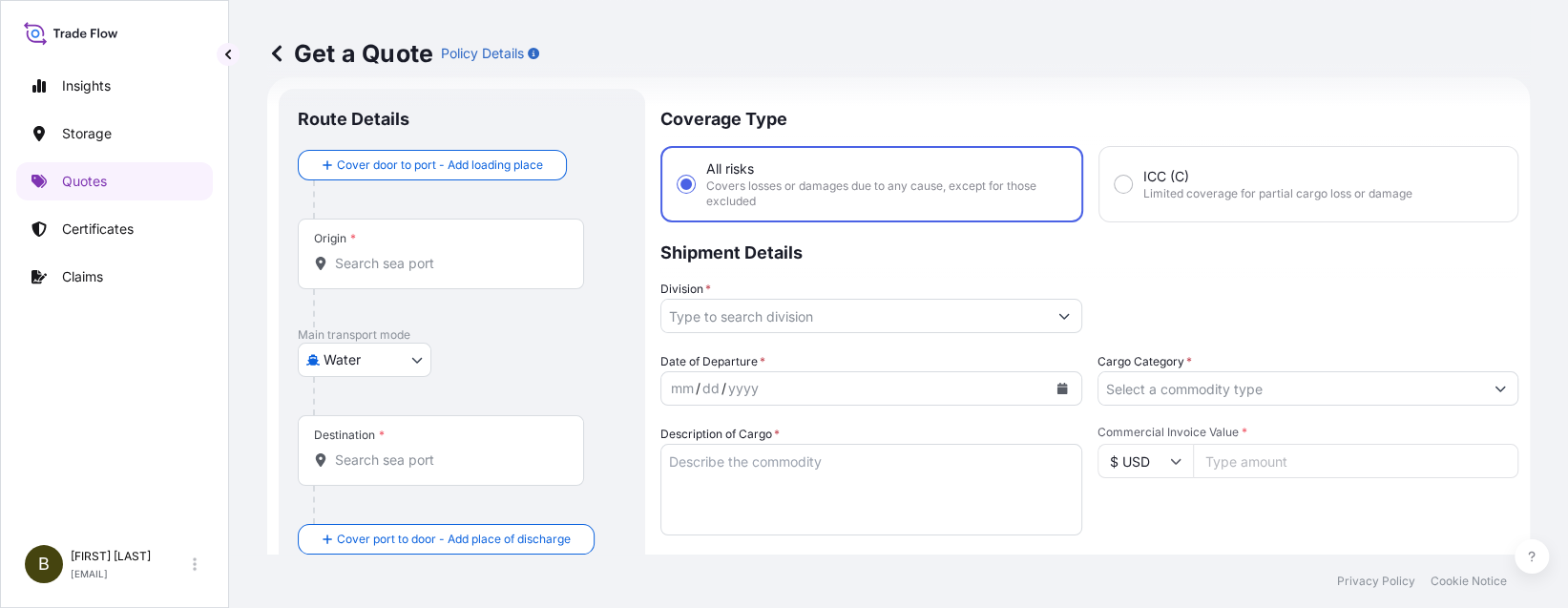 scroll, scrollTop: 30, scrollLeft: 0, axis: vertical 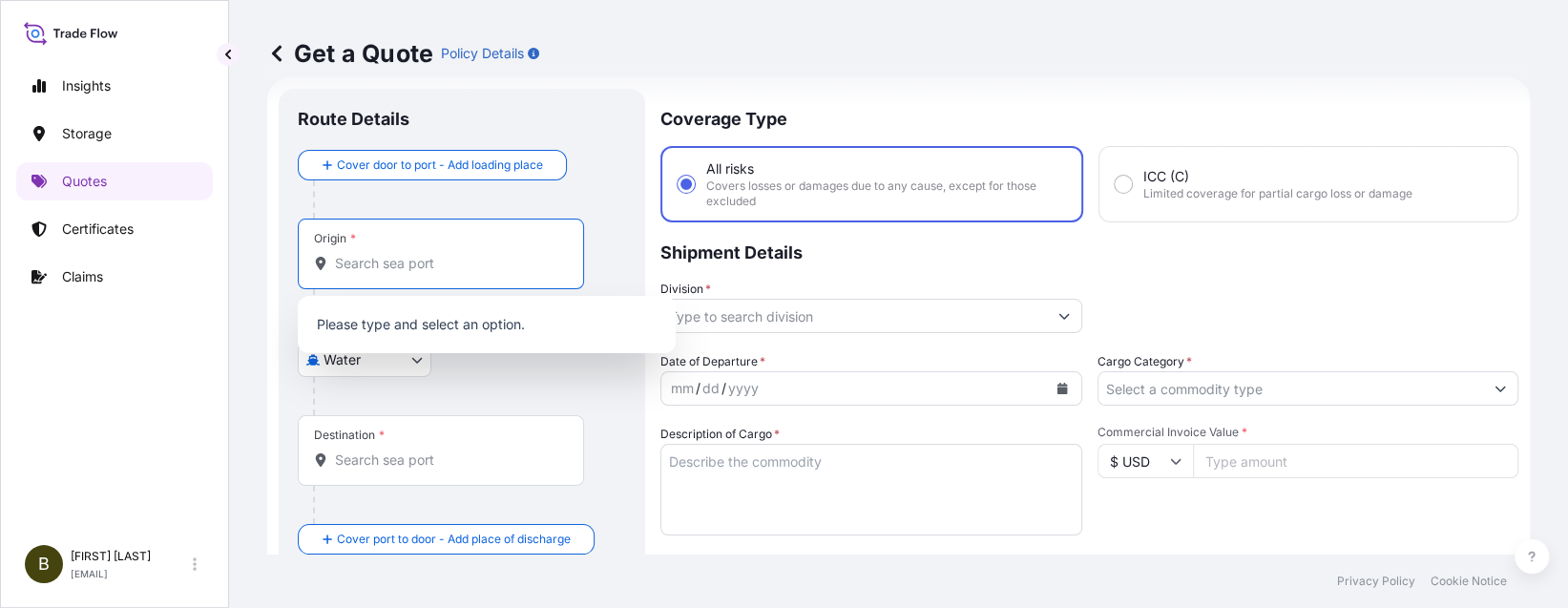 click on "Origin *" at bounding box center (448, 263) 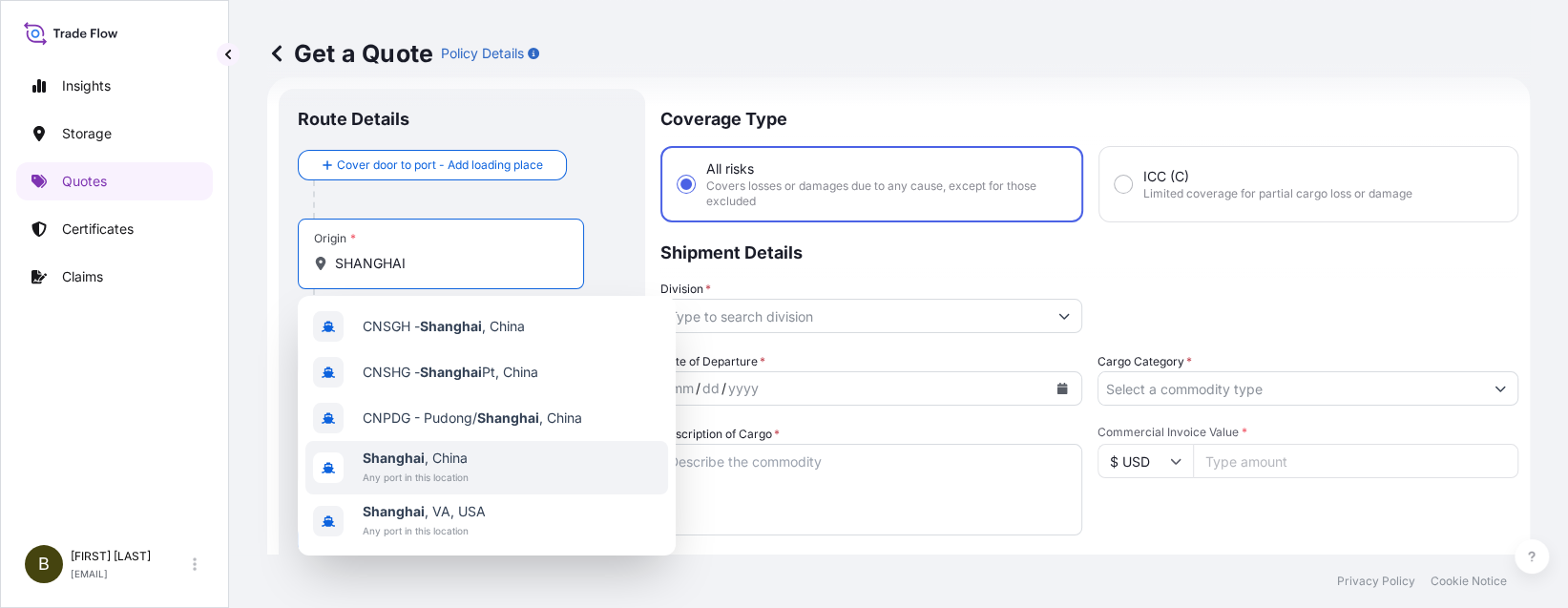click on "Shanghai , China" at bounding box center (415, 458) 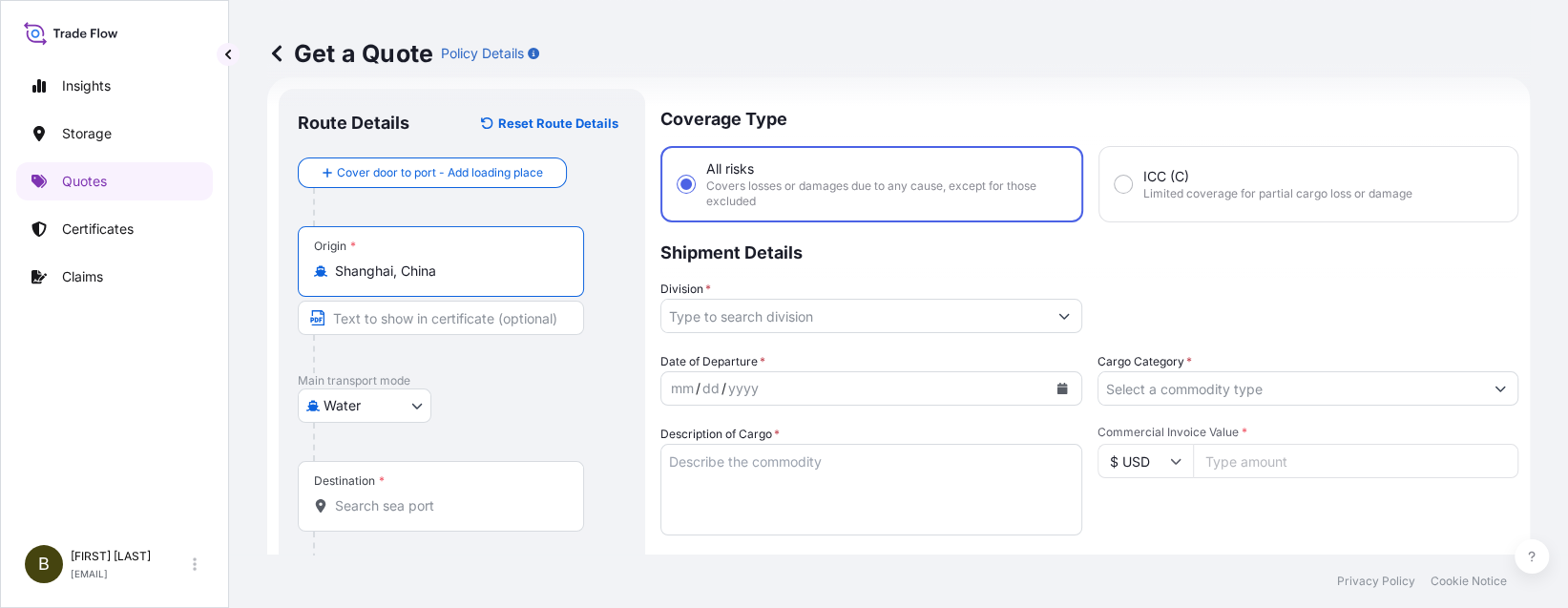 type on "Shanghai, China" 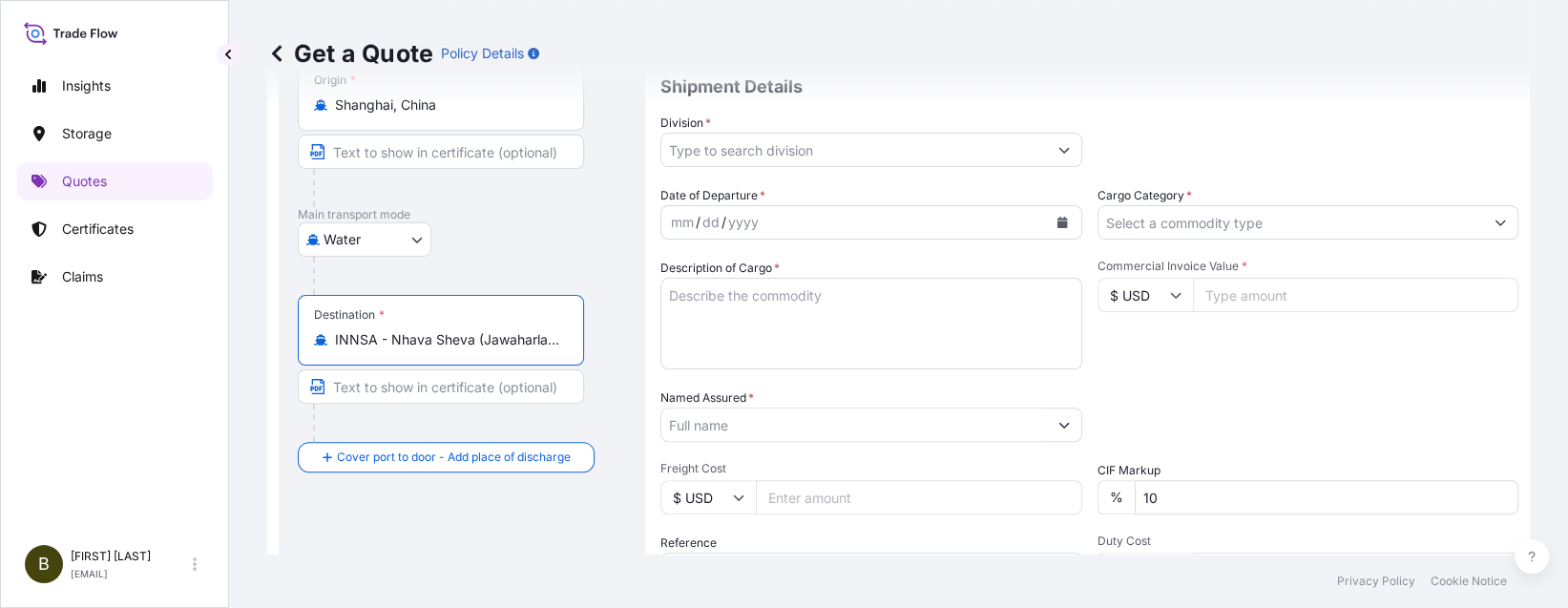 scroll, scrollTop: 30, scrollLeft: 0, axis: vertical 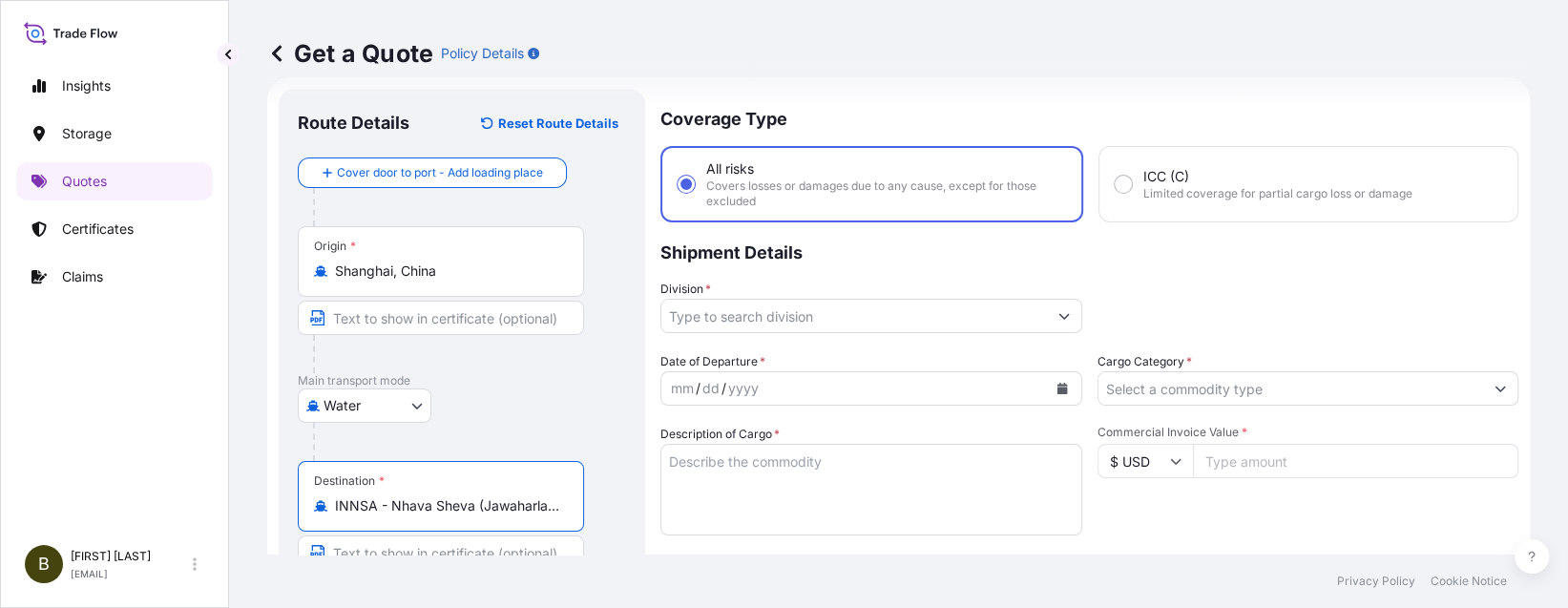 type on "INNSA - Nhava Sheva (Jawaharlal Nehru), India" 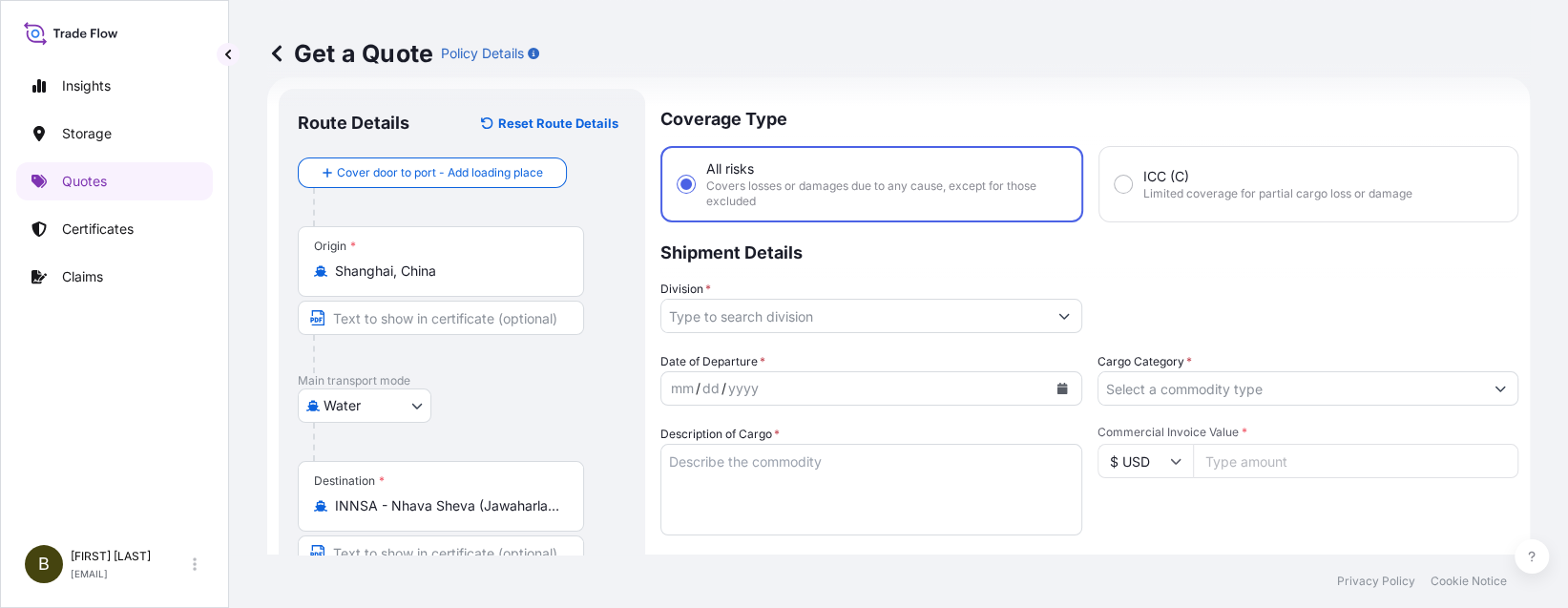 click on "Division *" at bounding box center (854, 316) 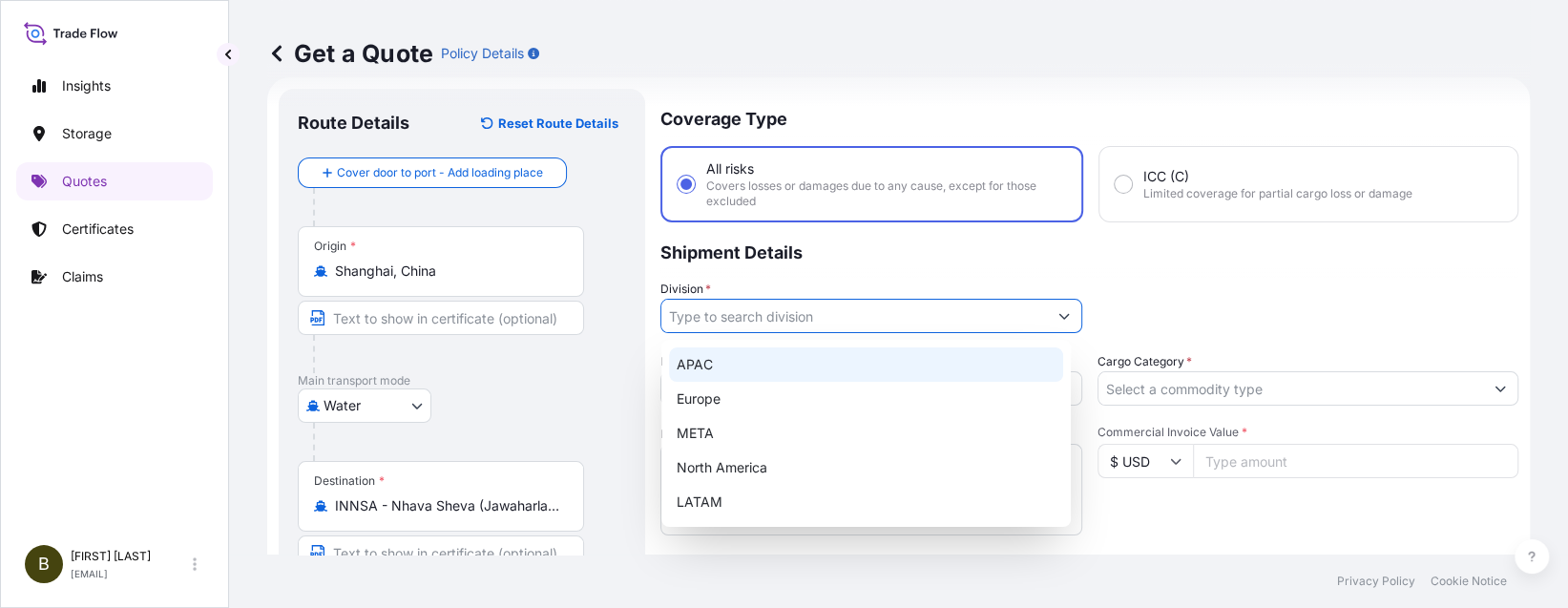 click on "APAC" at bounding box center [866, 365] 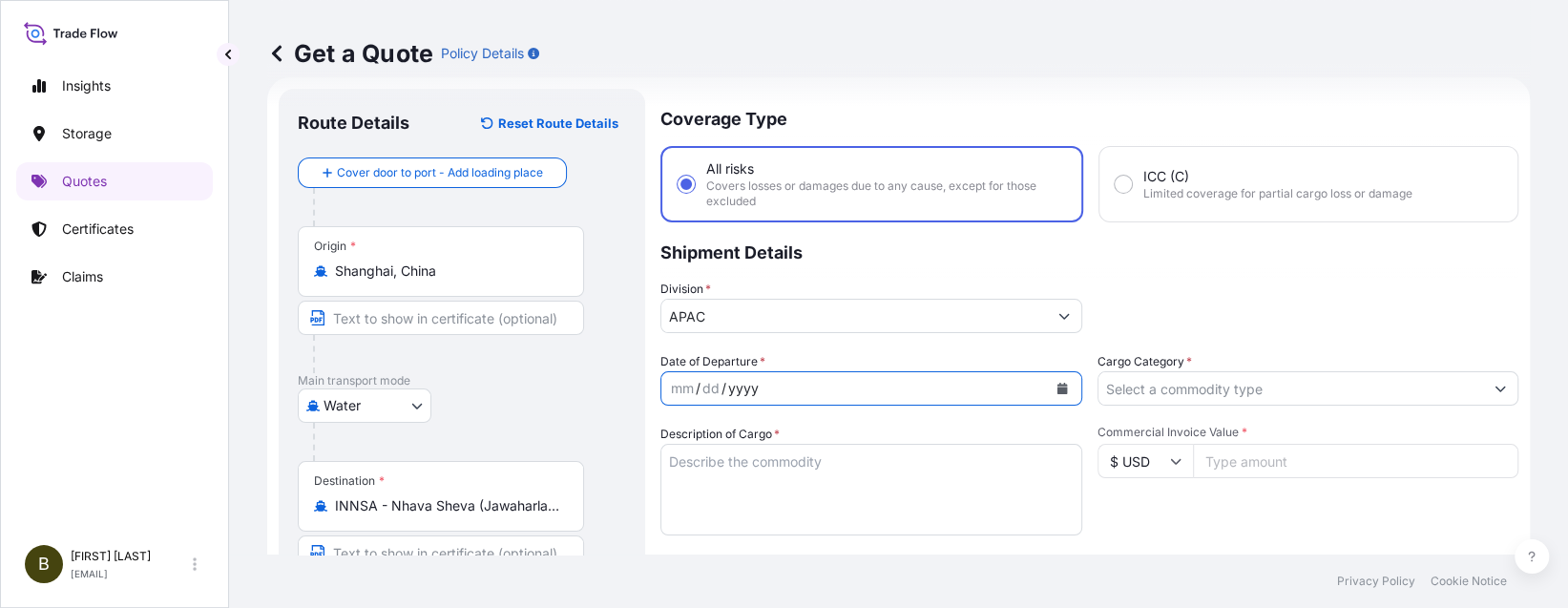 click on "yyyy" at bounding box center (743, 388) 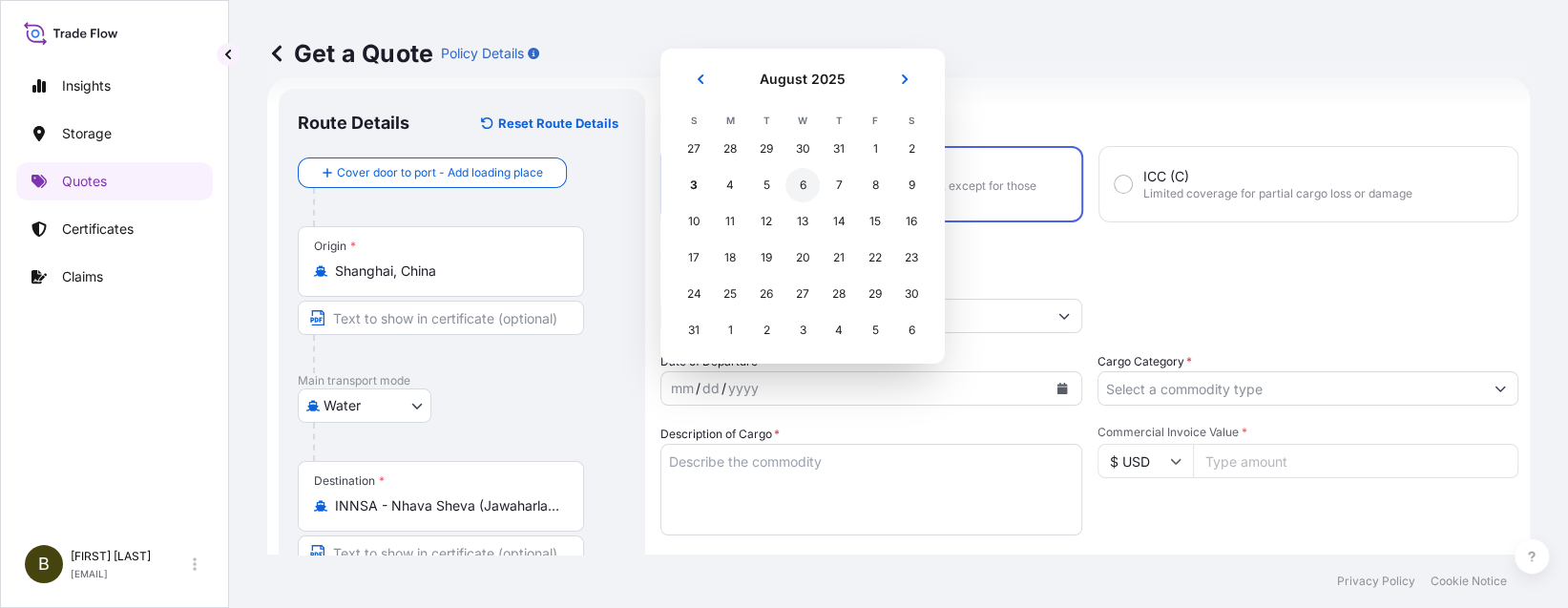 click on "6" at bounding box center (803, 185) 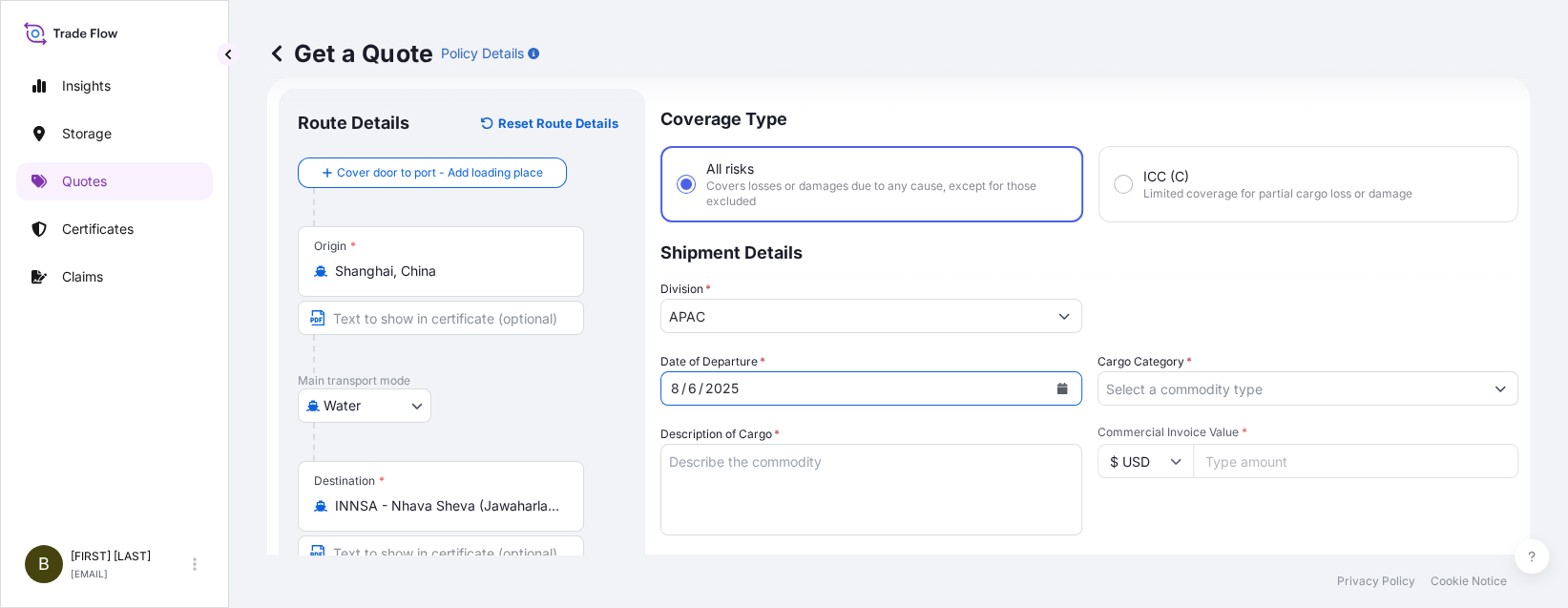 click on "Covers losses or damages due to any cause, except for those excluded" at bounding box center [886, 194] 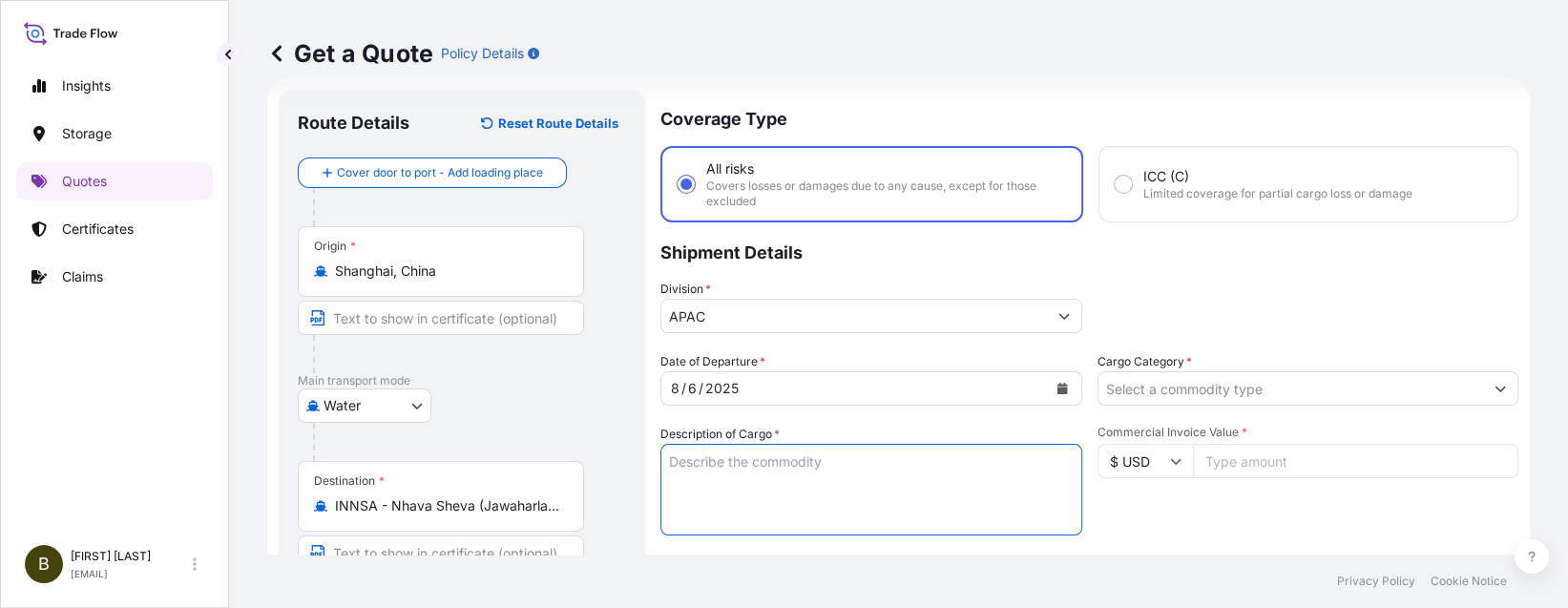 click on "Description of Cargo *" at bounding box center [871, 490] 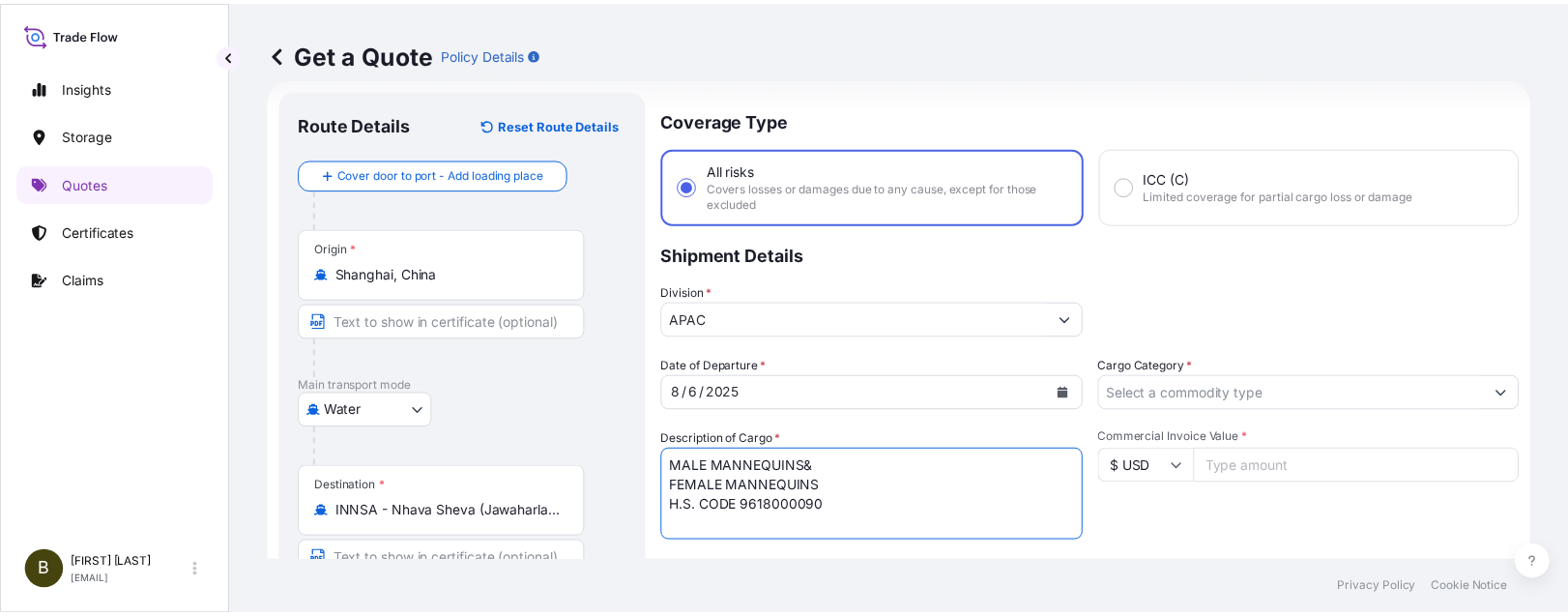 scroll, scrollTop: 198, scrollLeft: 0, axis: vertical 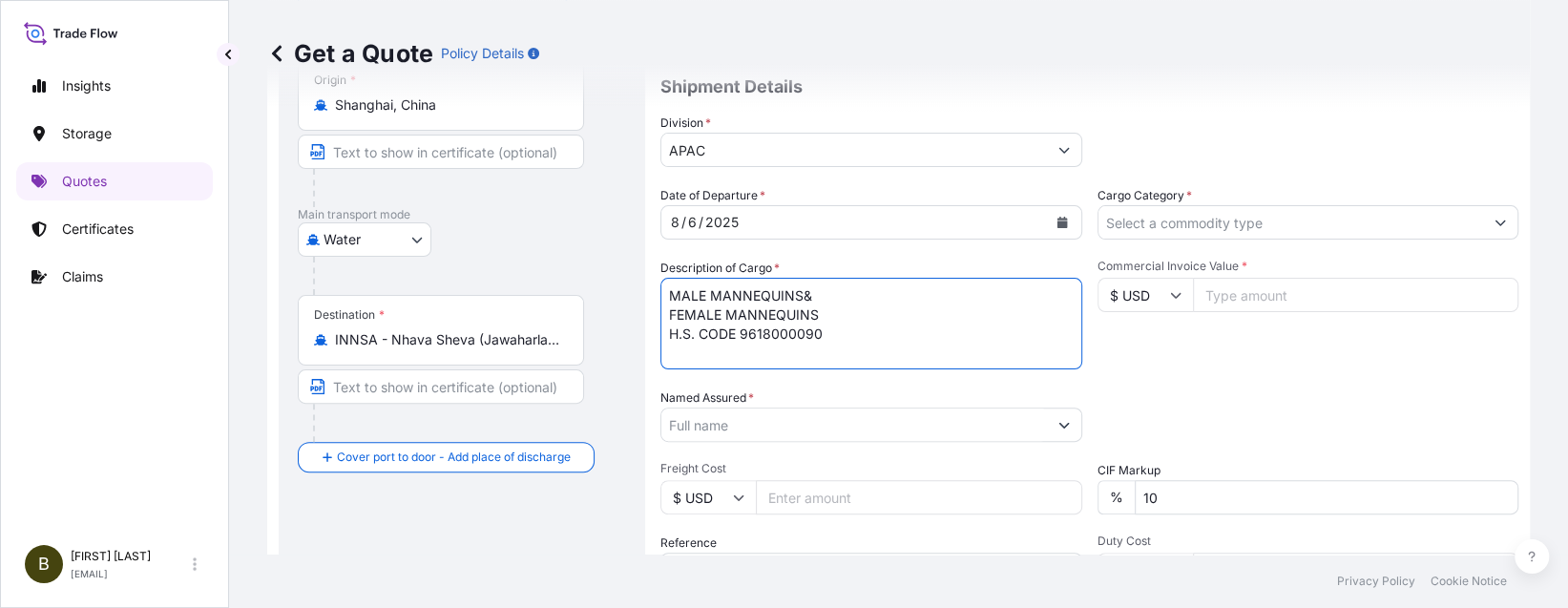 type on "MALE MANNEQUINS&
FEMALE MANNEQUINS
H.S. CODE 9618000090" 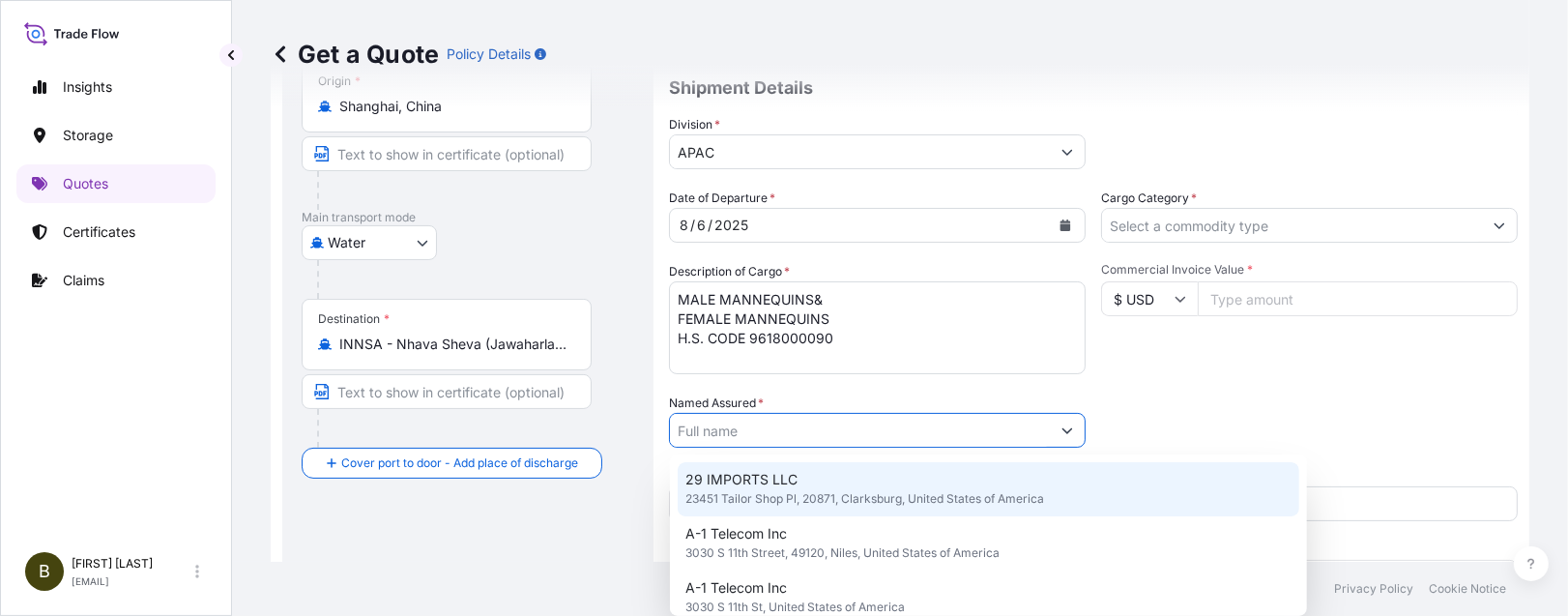 click on "Named Assured *" at bounding box center [859, 430] 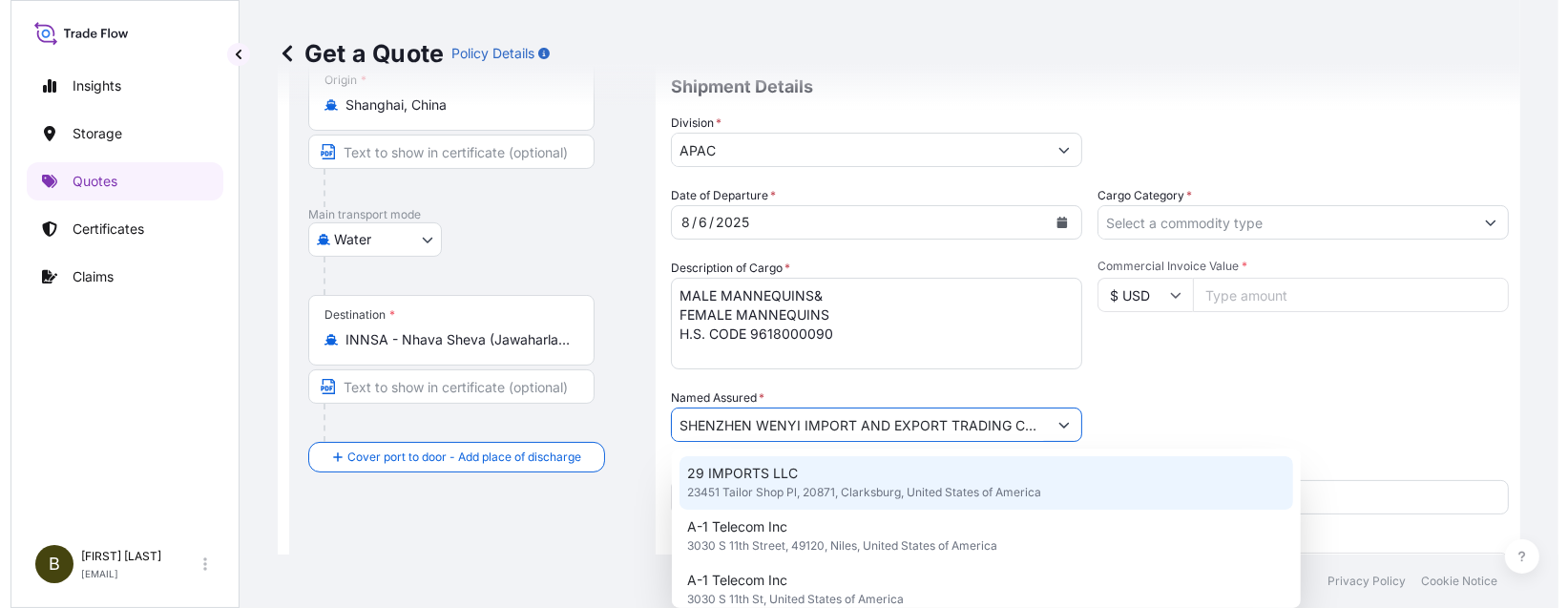 scroll, scrollTop: 0, scrollLeft: 23, axis: horizontal 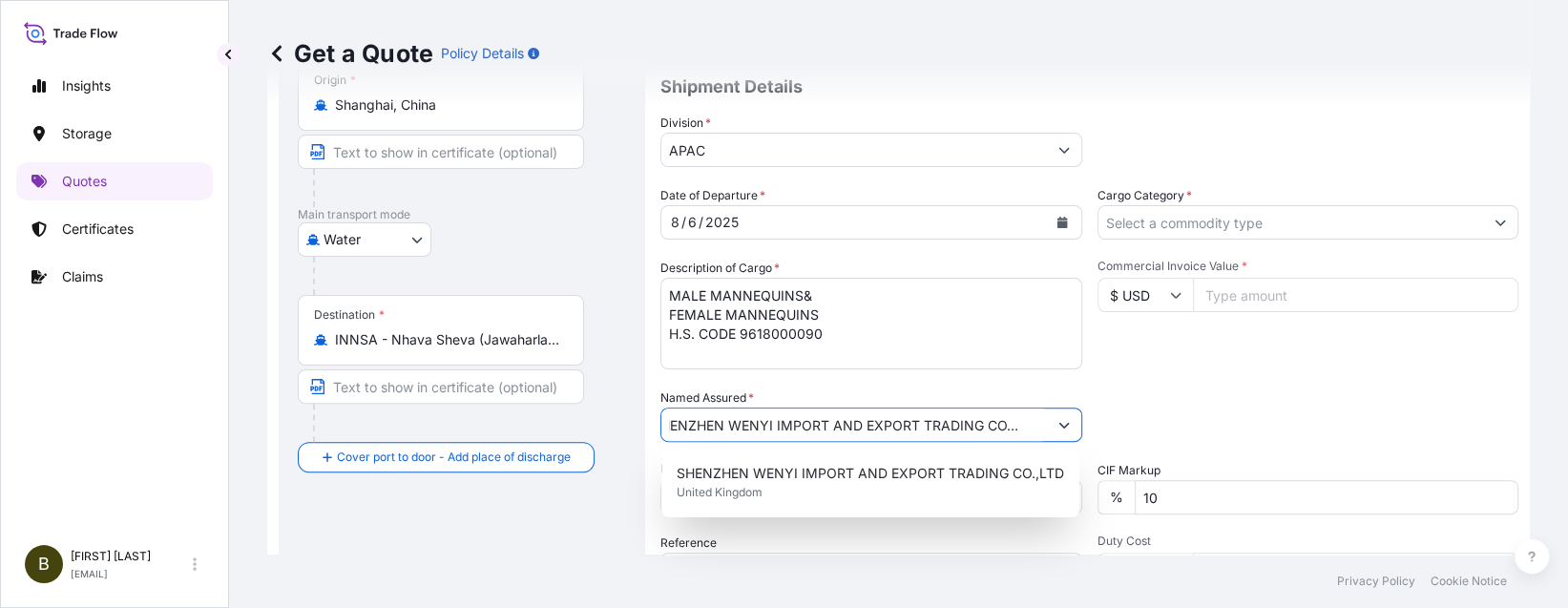 type on "SHENZHEN WENYI IMPORT AND EXPORT TRADING CO.,LTD" 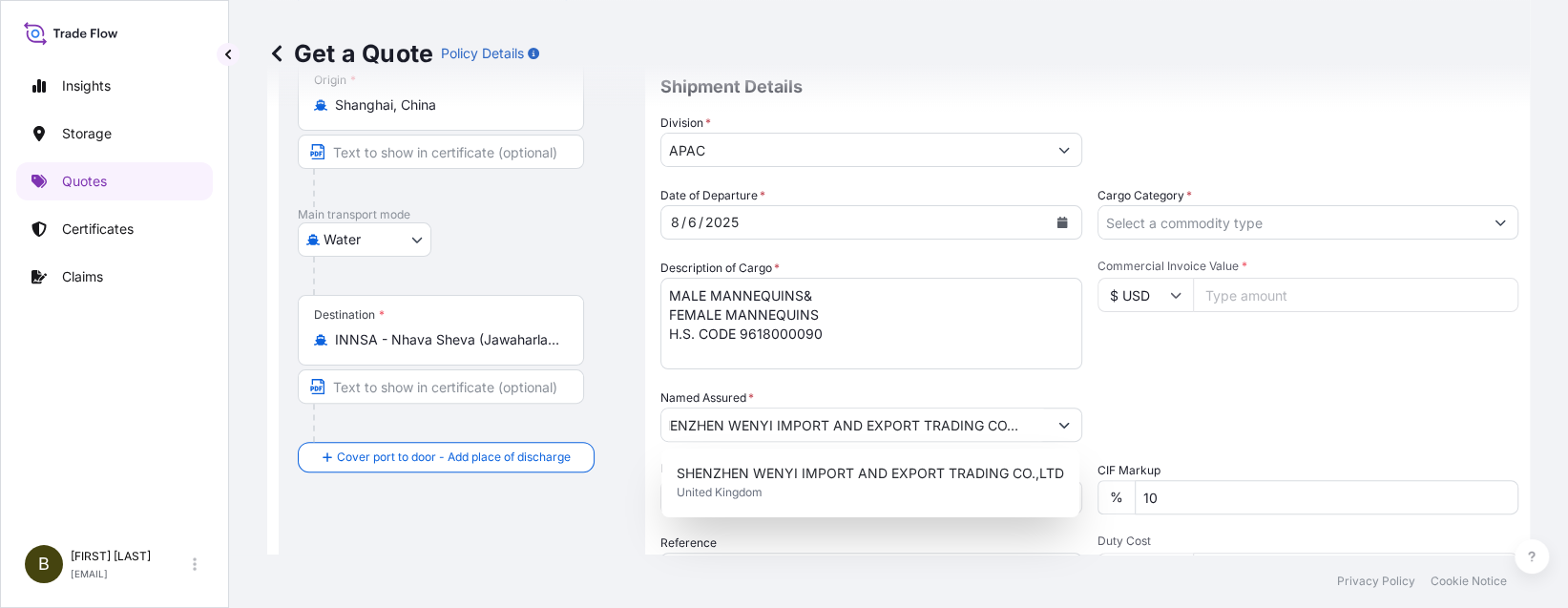 scroll, scrollTop: 0, scrollLeft: 0, axis: both 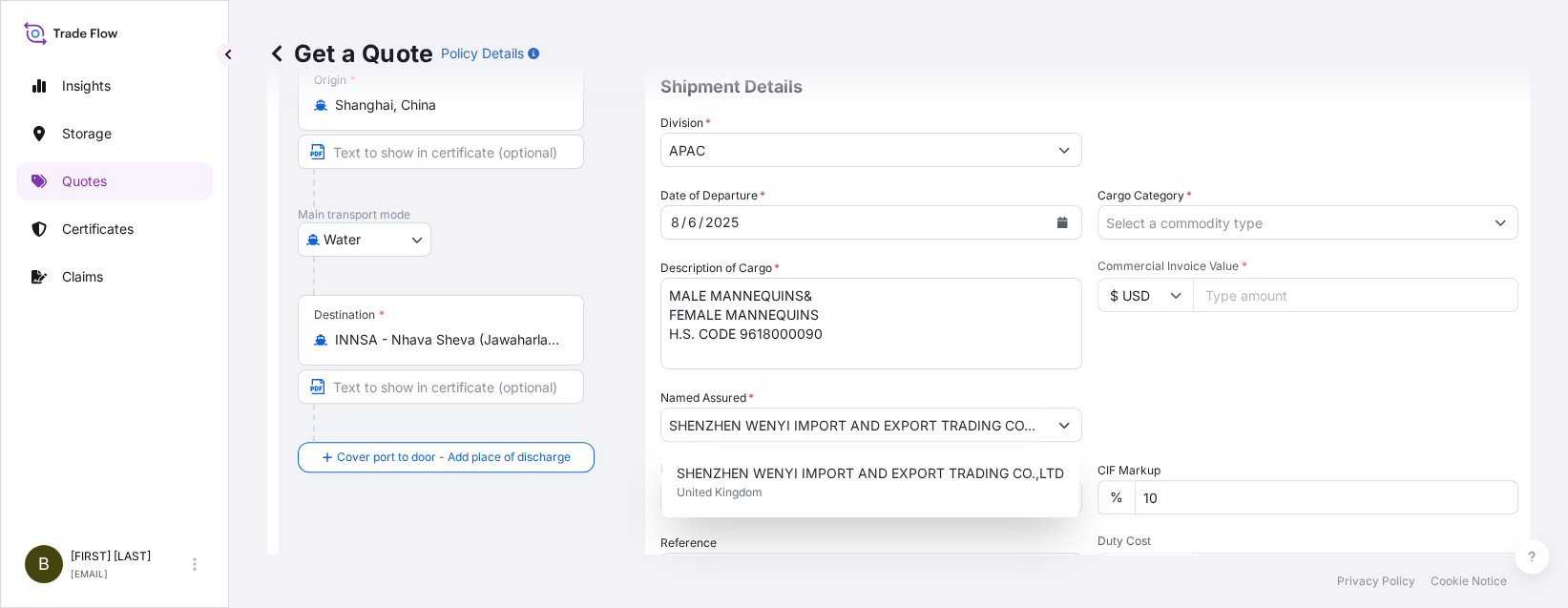 click on "Packing Category Type to search a container mode Please select a primary mode of transportation first." at bounding box center [1308, 415] 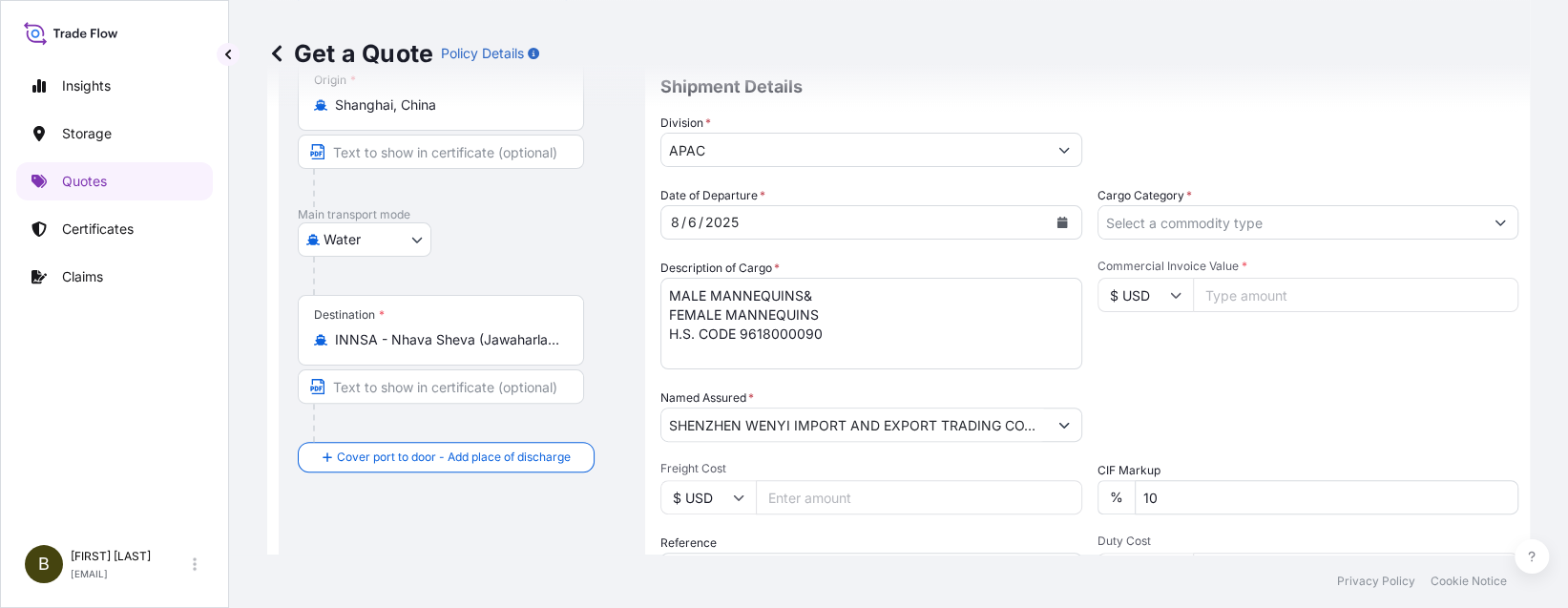 scroll, scrollTop: 279, scrollLeft: 0, axis: vertical 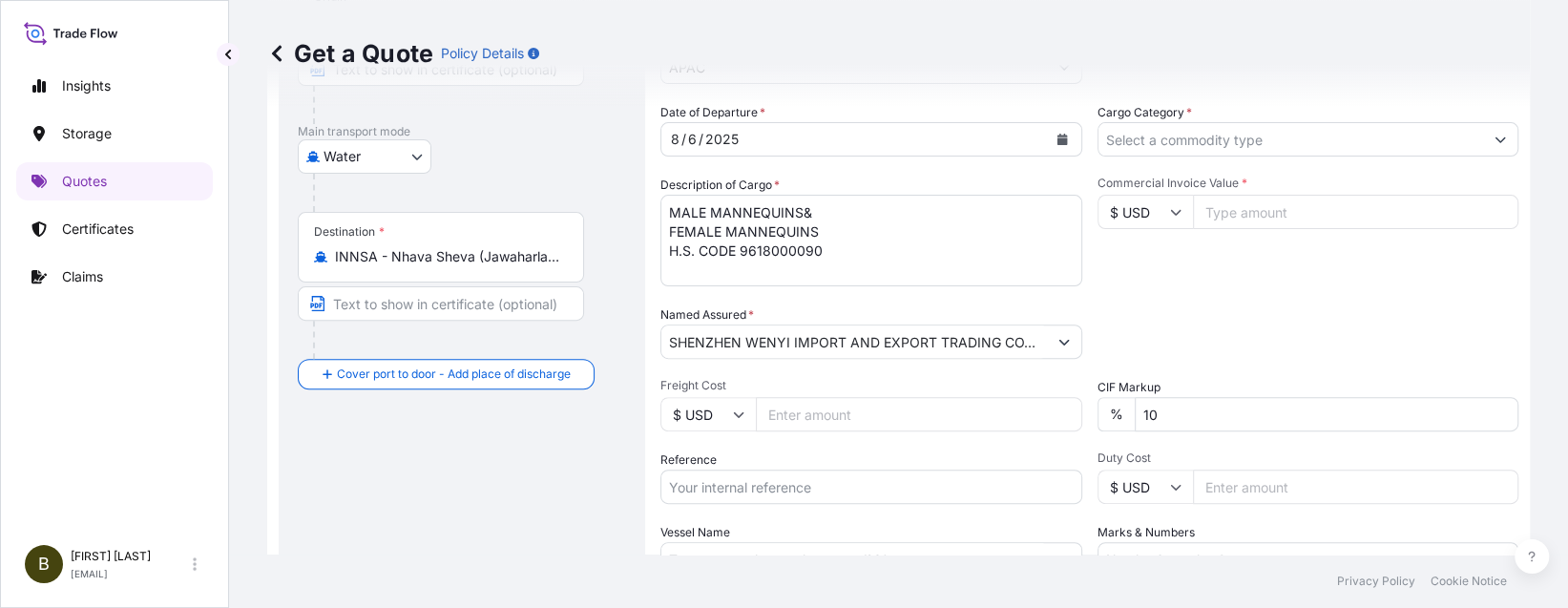 click on "Reference" at bounding box center (871, 487) 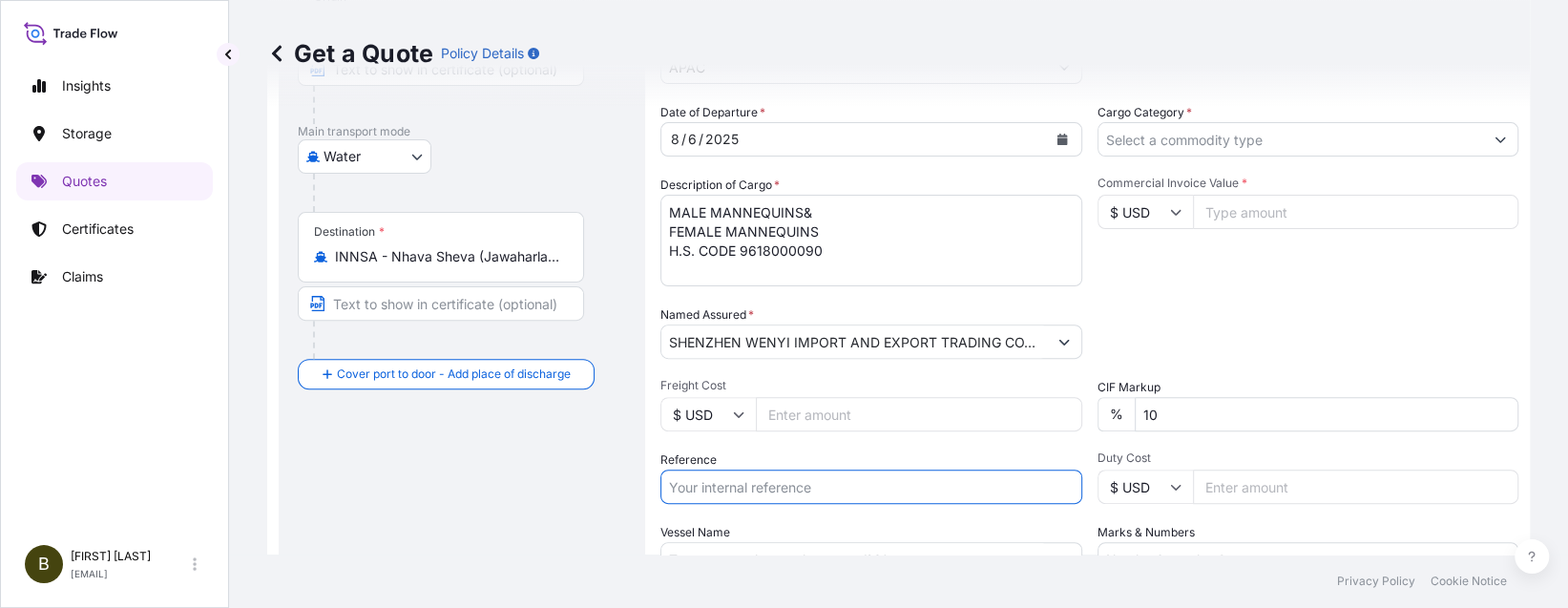 click on "Reference" at bounding box center [871, 487] 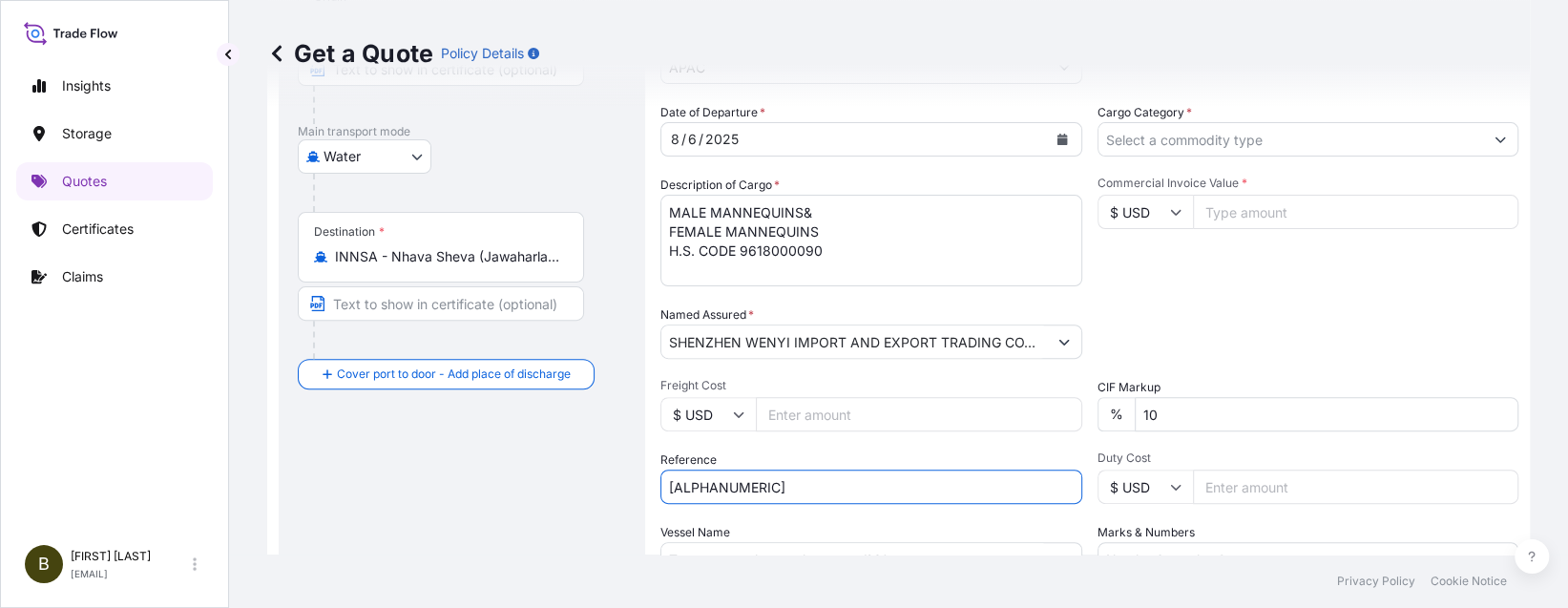 scroll, scrollTop: 362, scrollLeft: 0, axis: vertical 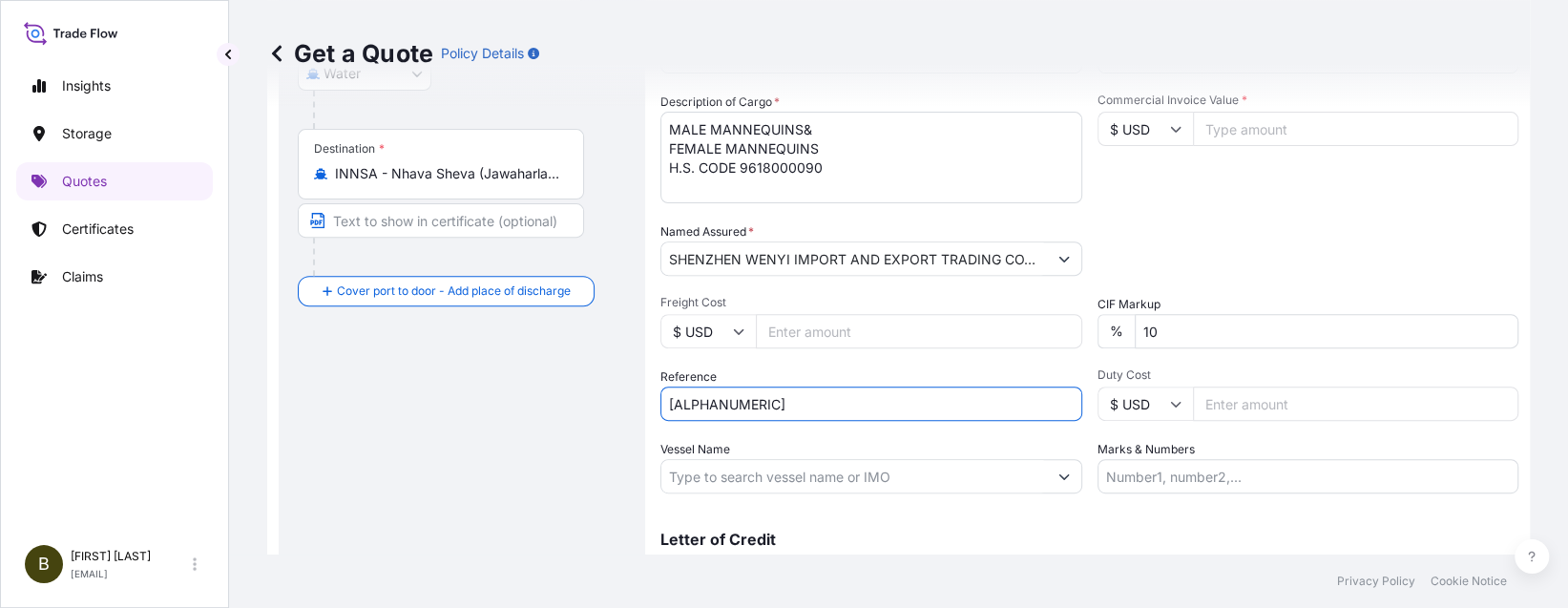 type on "HDMUSHAZX4K86000" 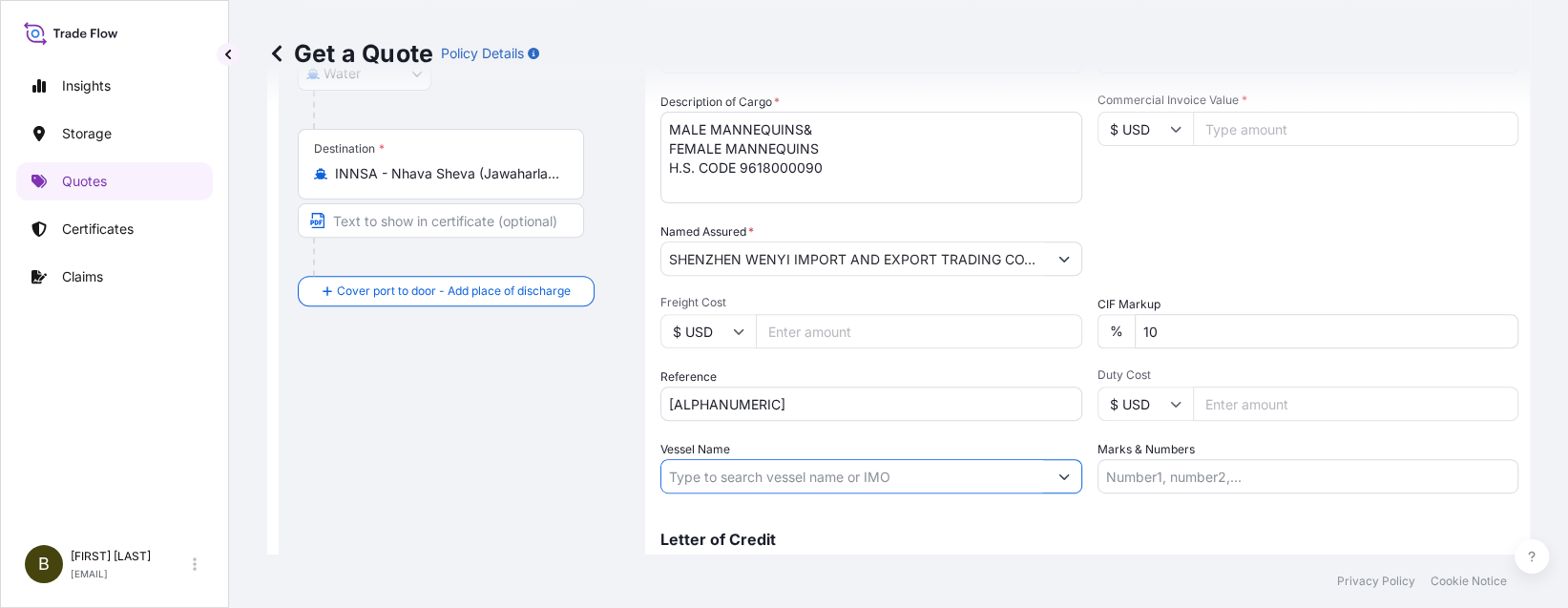 click on "Vessel Name" at bounding box center [854, 476] 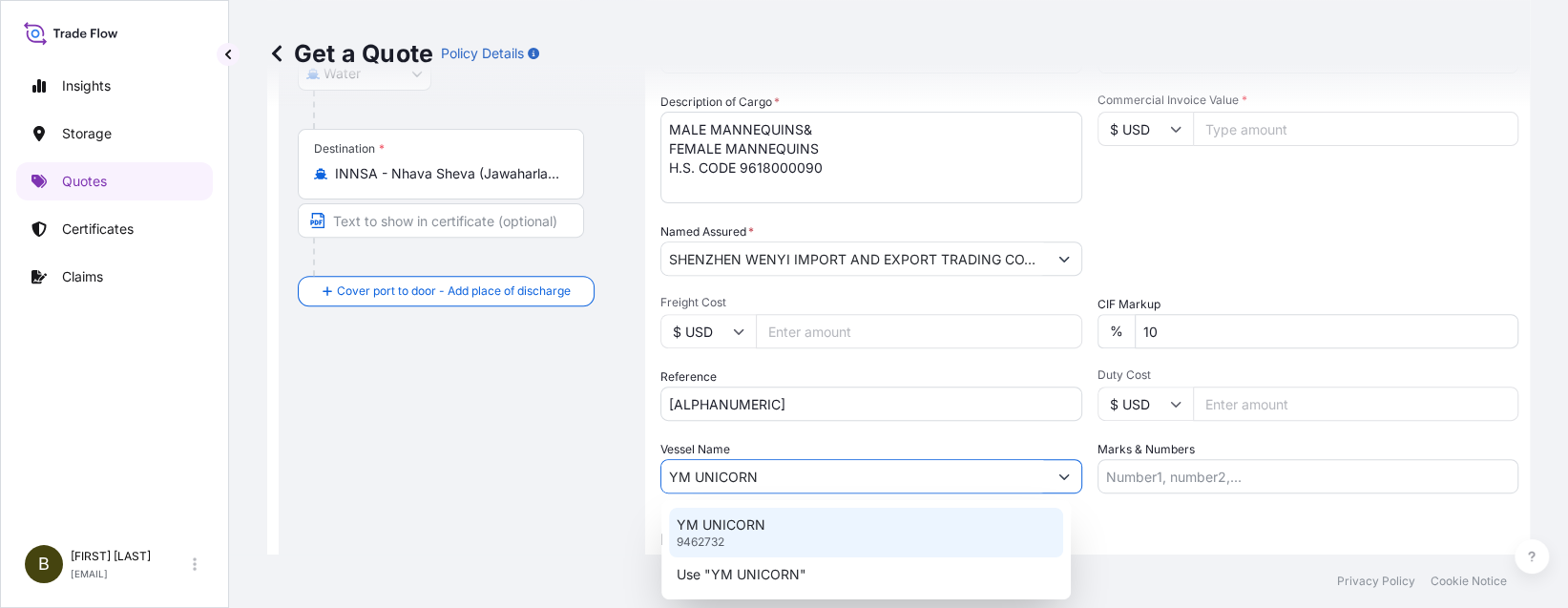 click on "YM UNICORN" at bounding box center [721, 525] 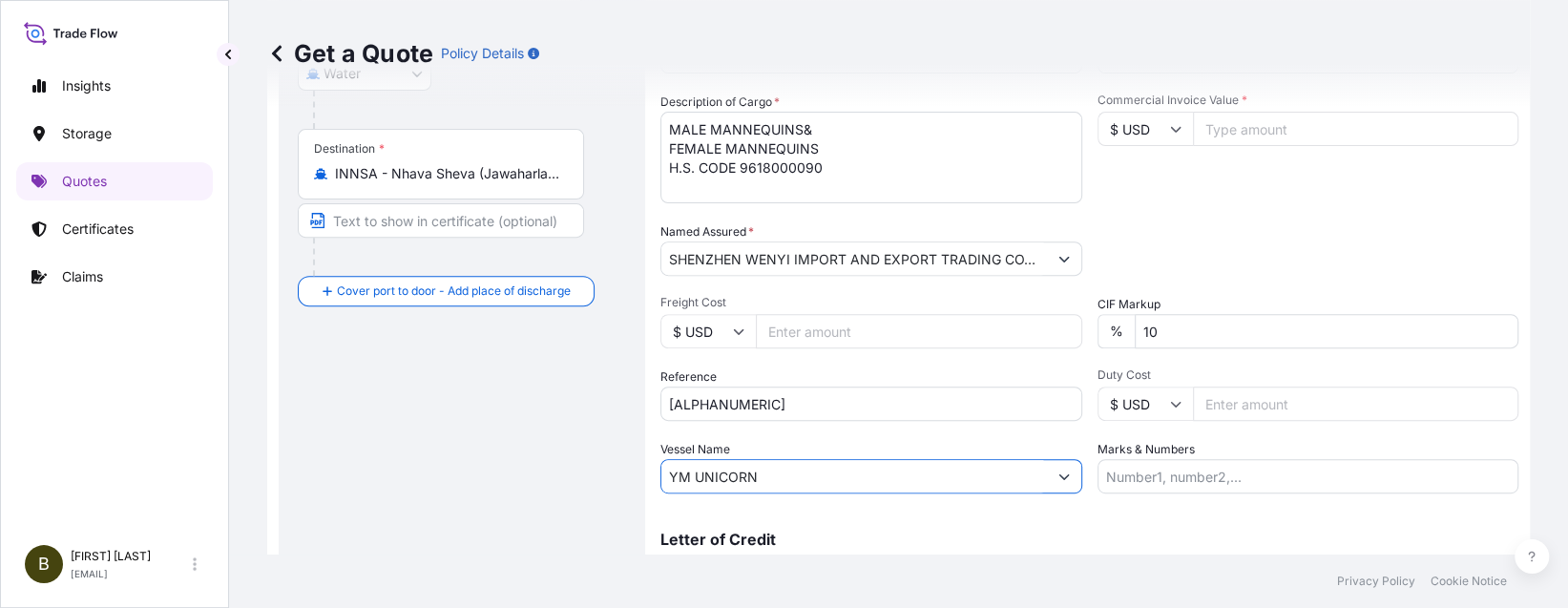 scroll, scrollTop: 113, scrollLeft: 0, axis: vertical 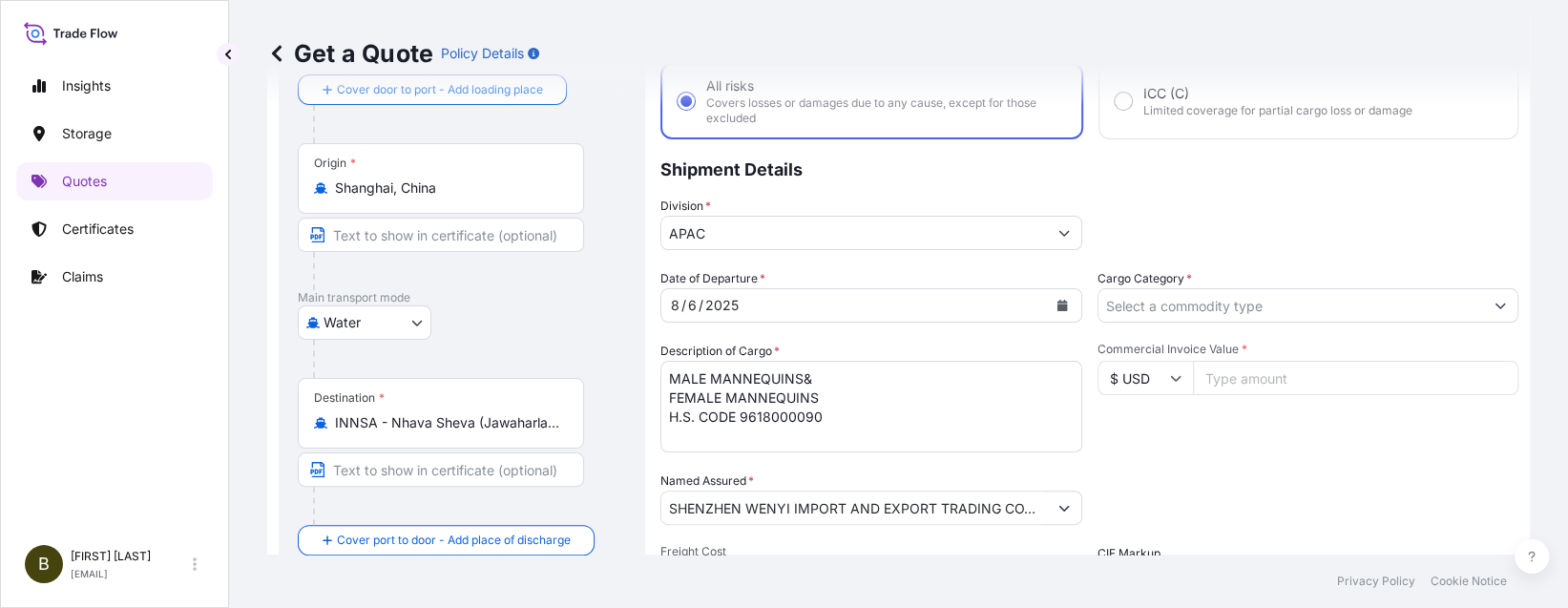 type on "YM UNICORN" 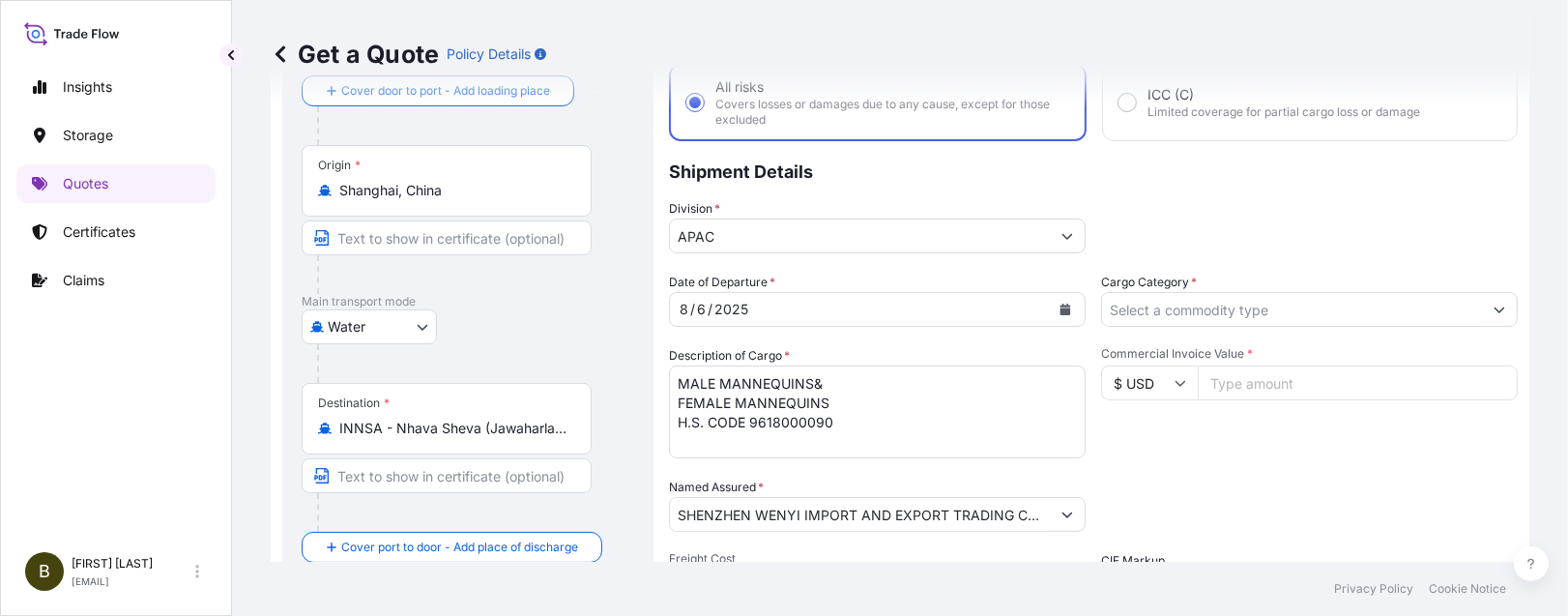 click on "Cargo Category *" at bounding box center (1292, 309) 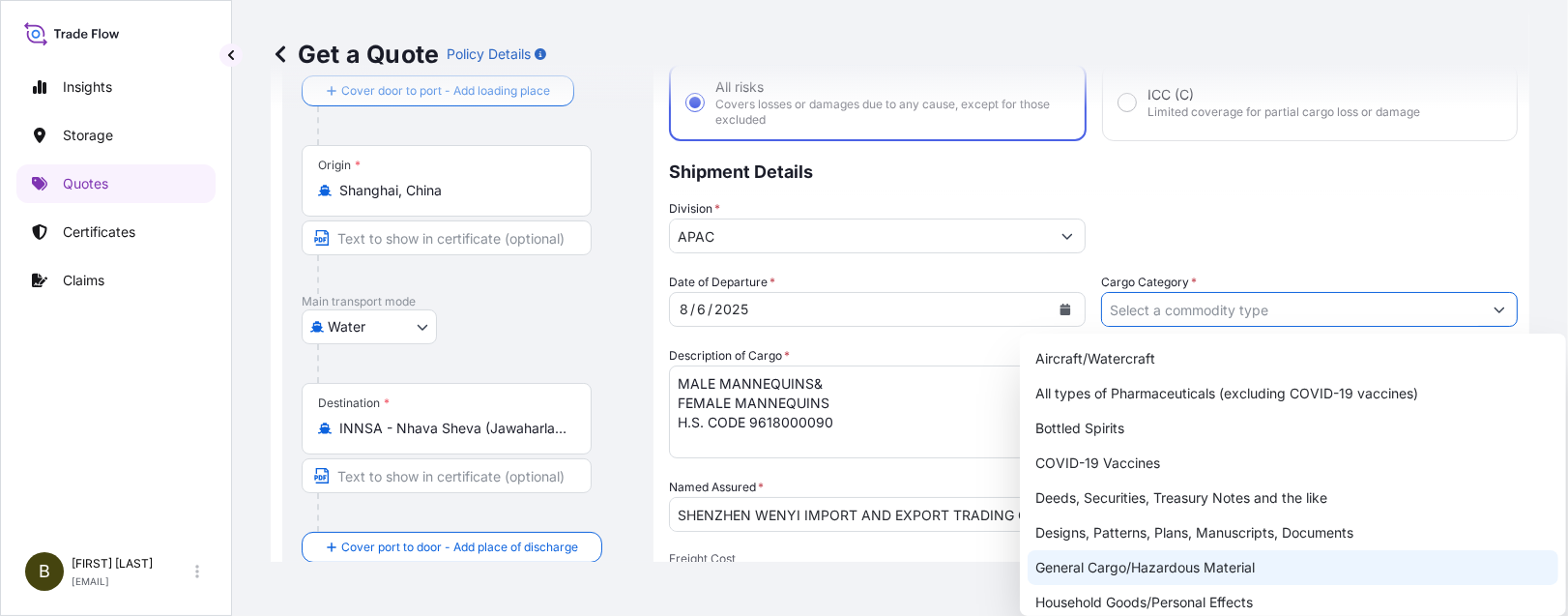 click on "General Cargo/Hazardous Material" at bounding box center [1292, 568] 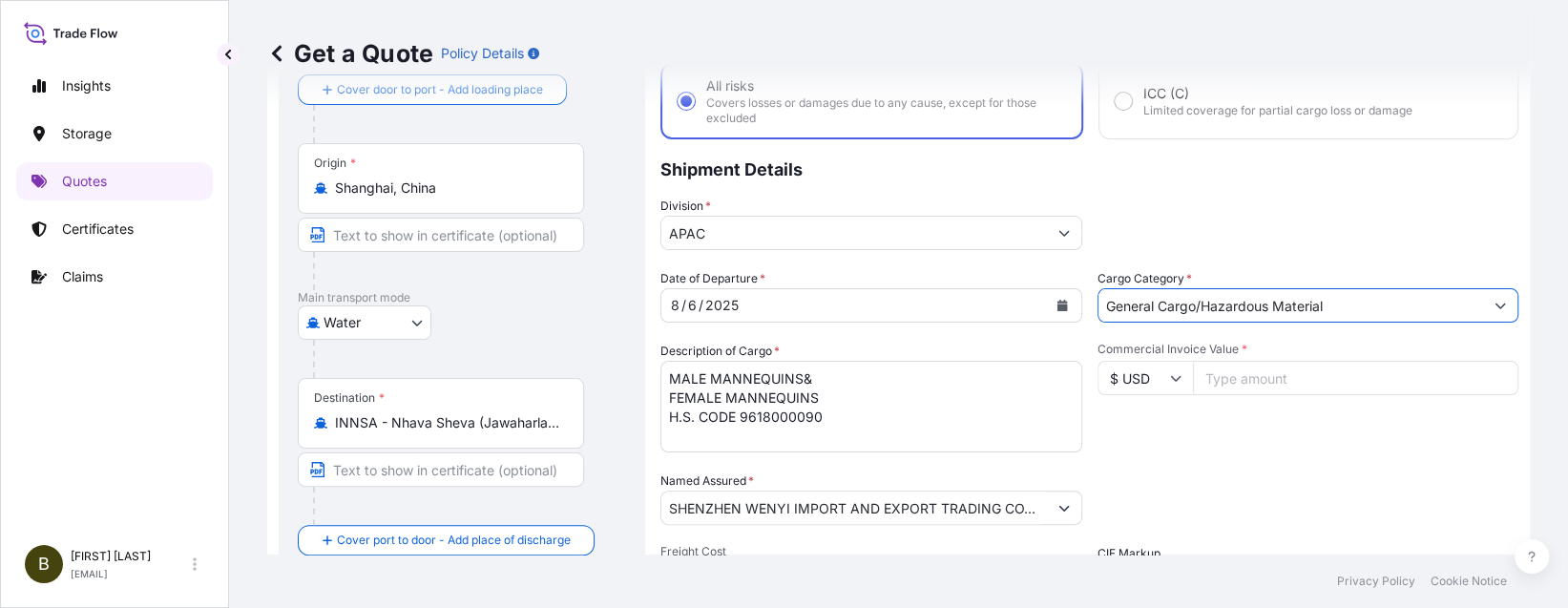 click on "Commercial Invoice Value   *" at bounding box center [1356, 378] 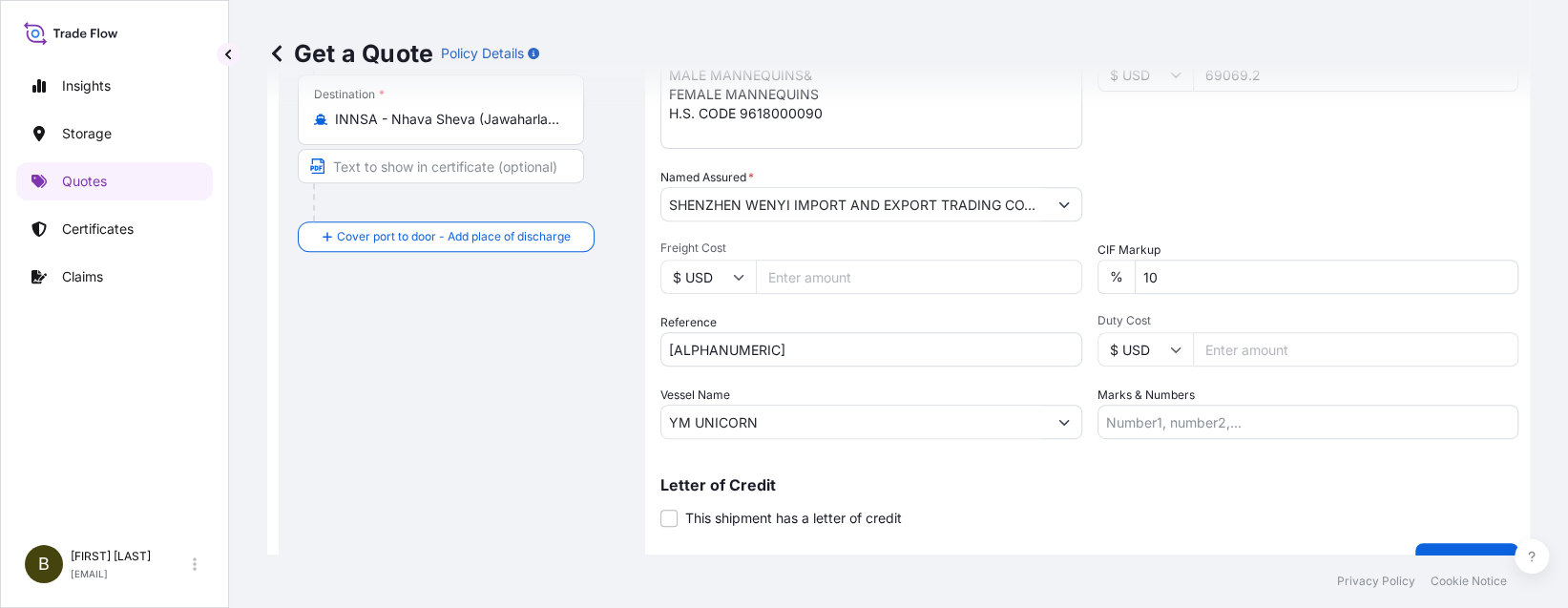 scroll, scrollTop: 166, scrollLeft: 0, axis: vertical 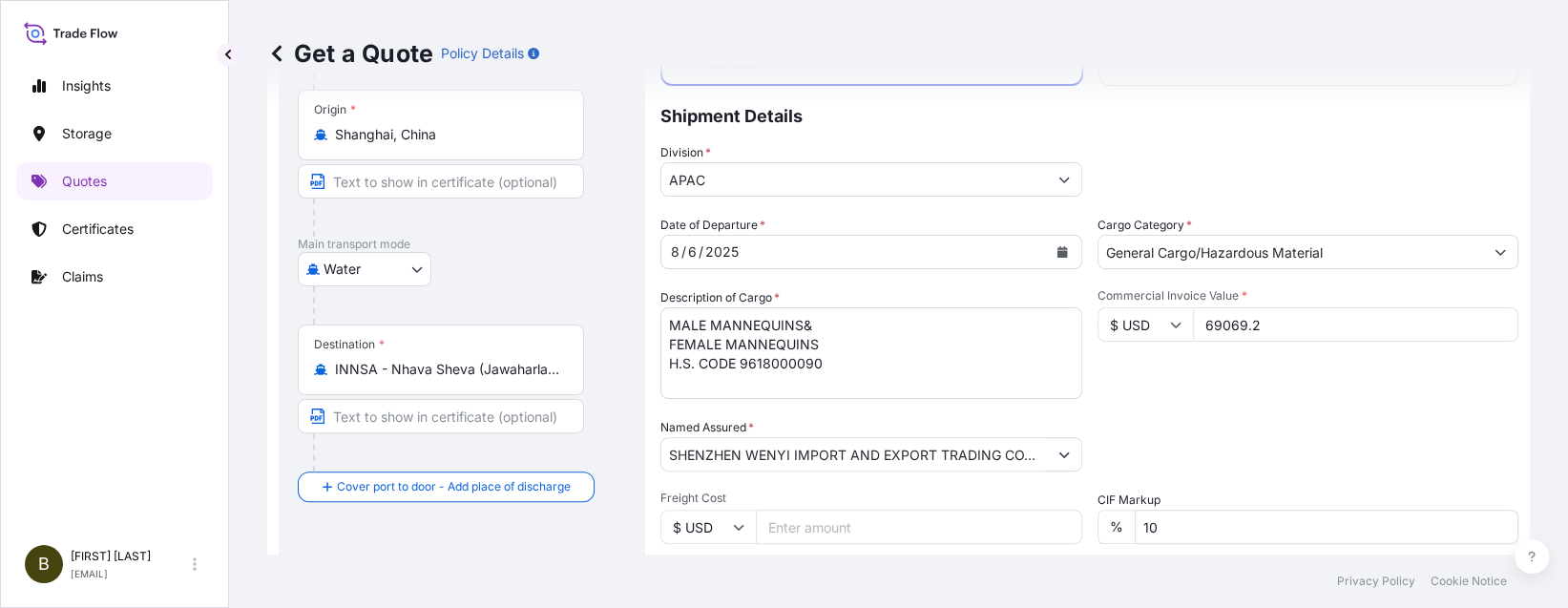 type on "69069.2" 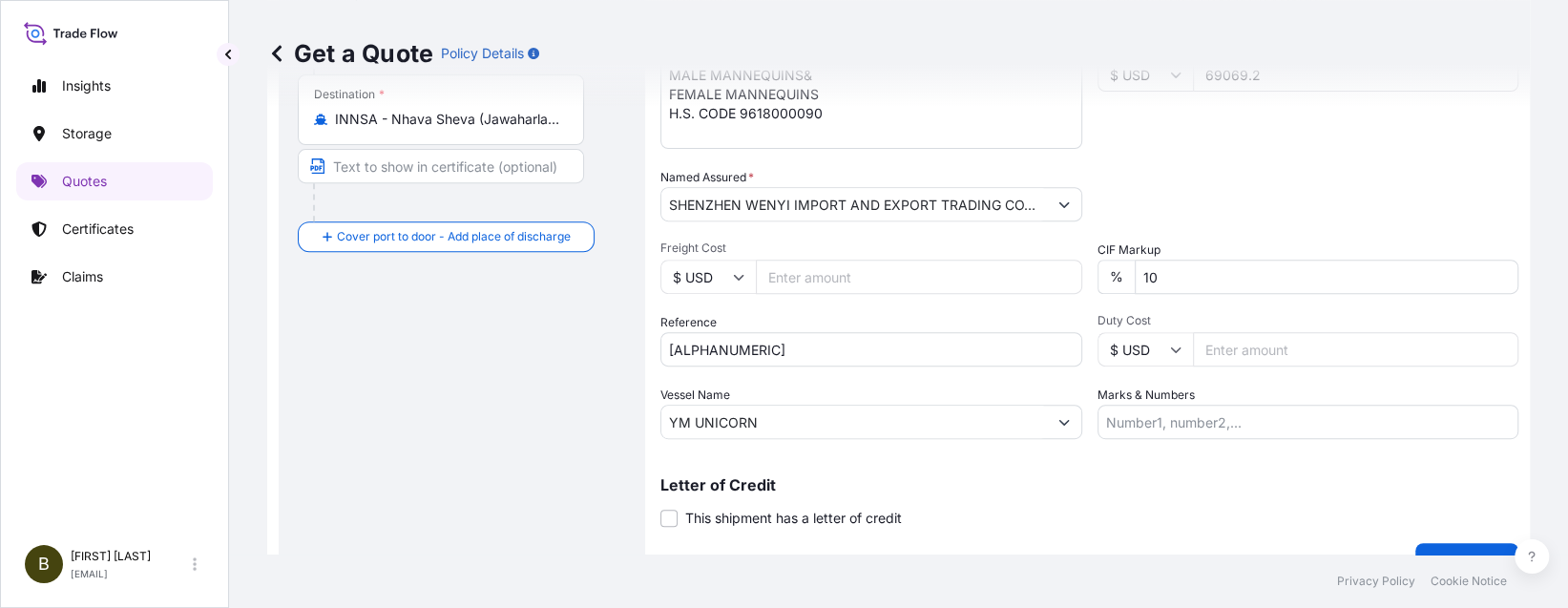 scroll, scrollTop: 453, scrollLeft: 0, axis: vertical 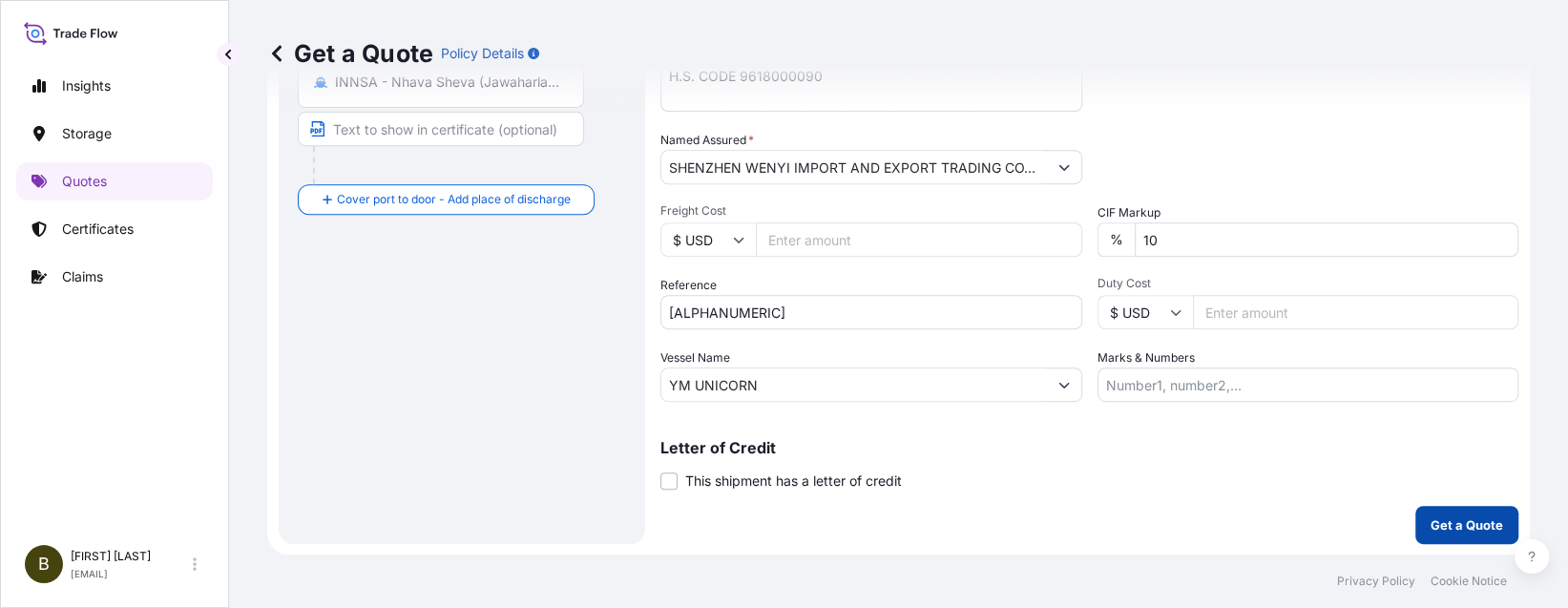 click on "Get a Quote" at bounding box center [1467, 525] 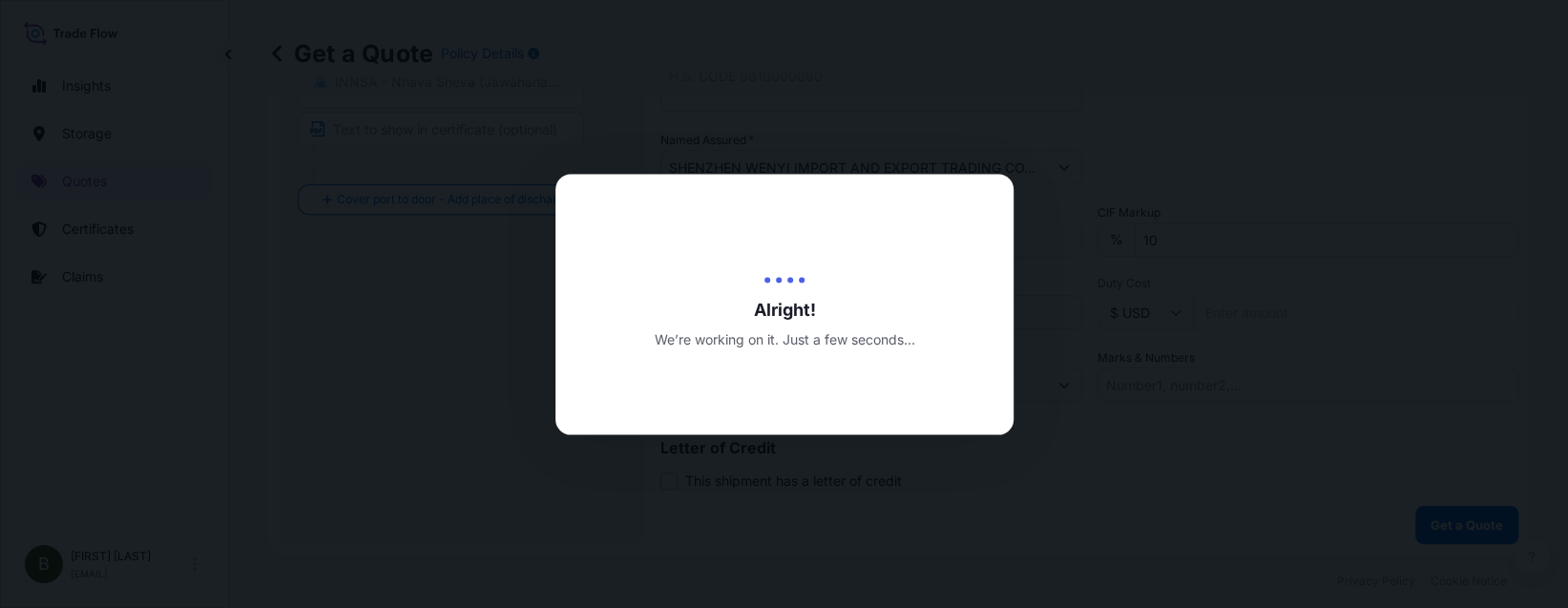 scroll, scrollTop: 0, scrollLeft: 0, axis: both 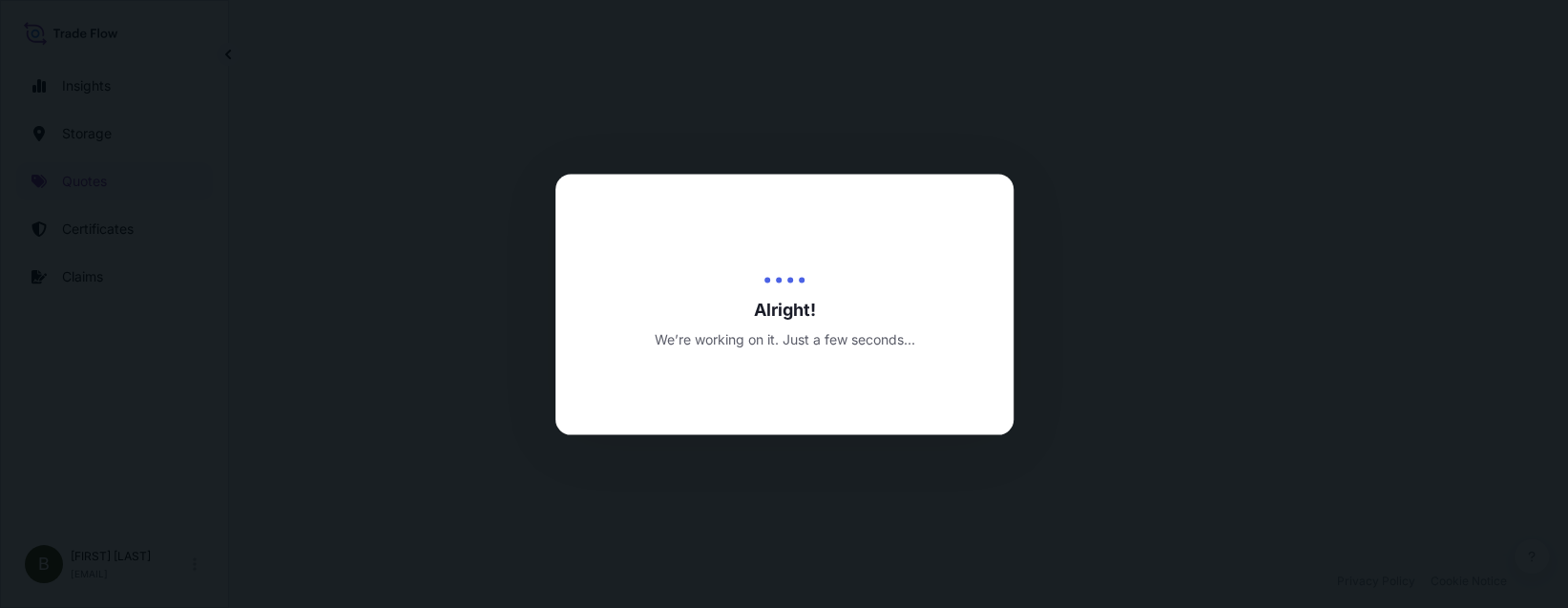 select on "Water" 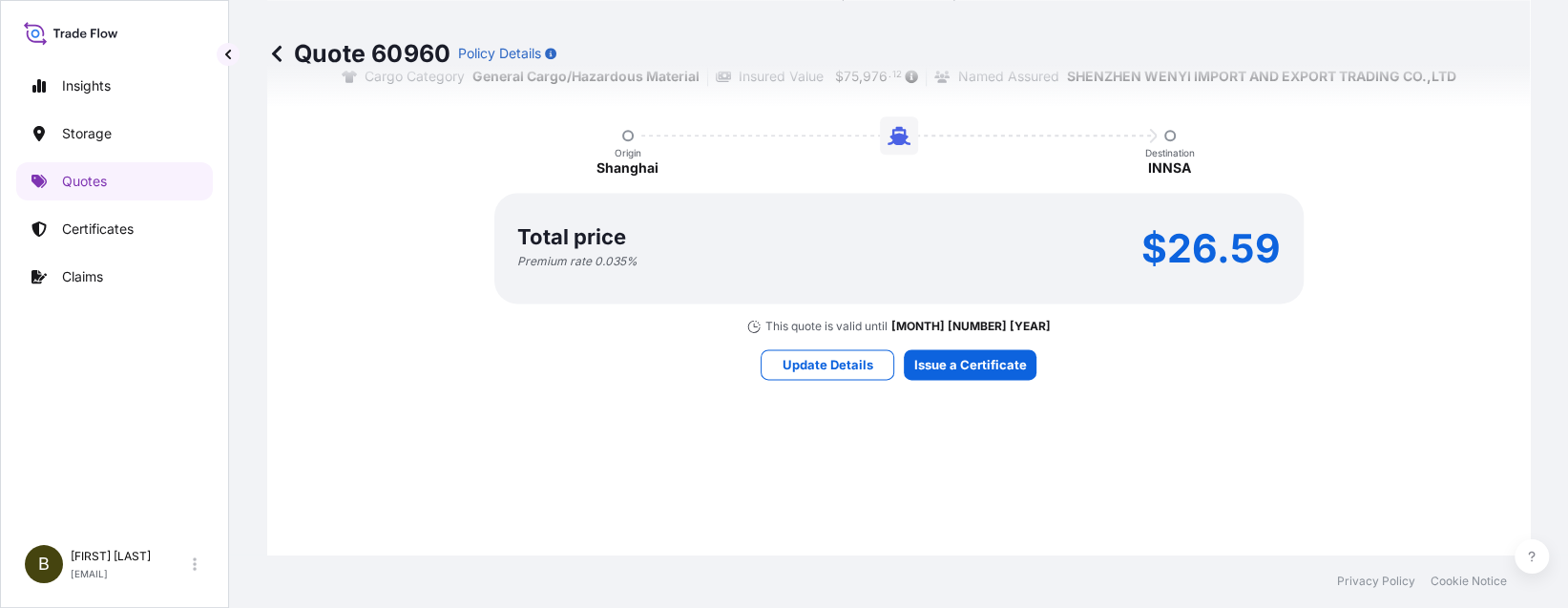 scroll, scrollTop: 1681, scrollLeft: 0, axis: vertical 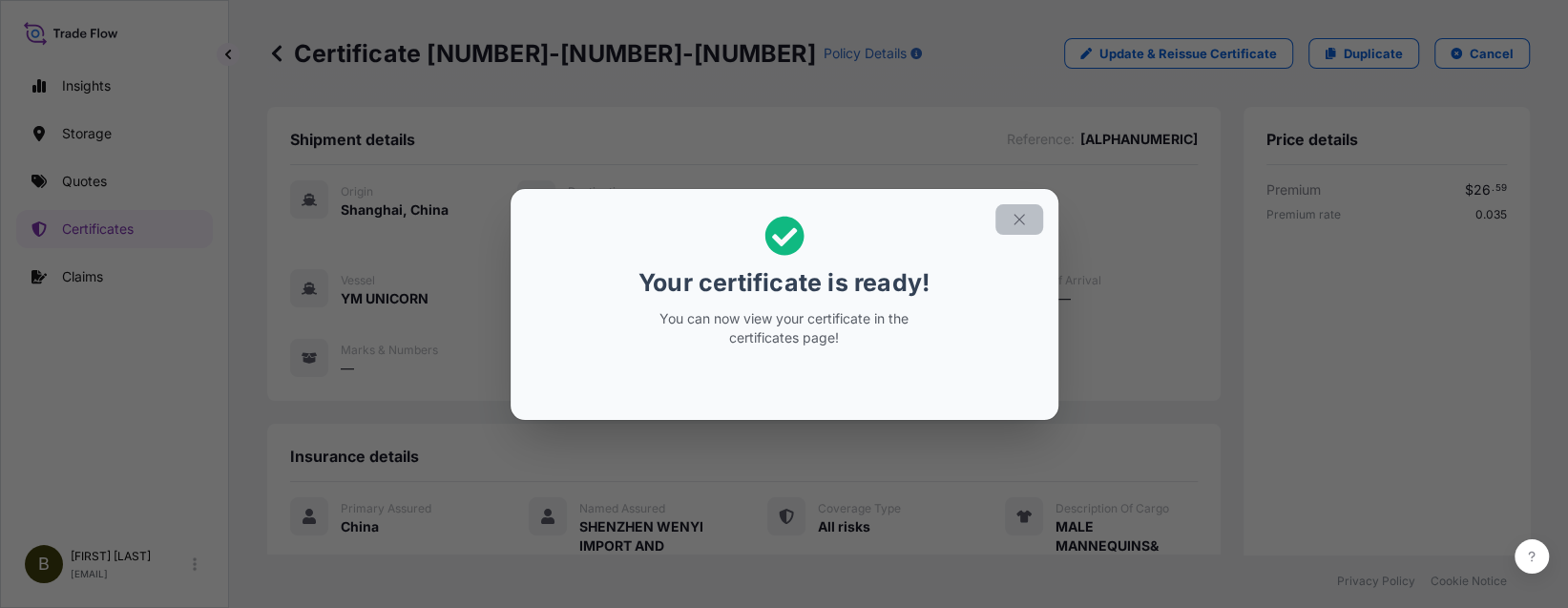 click 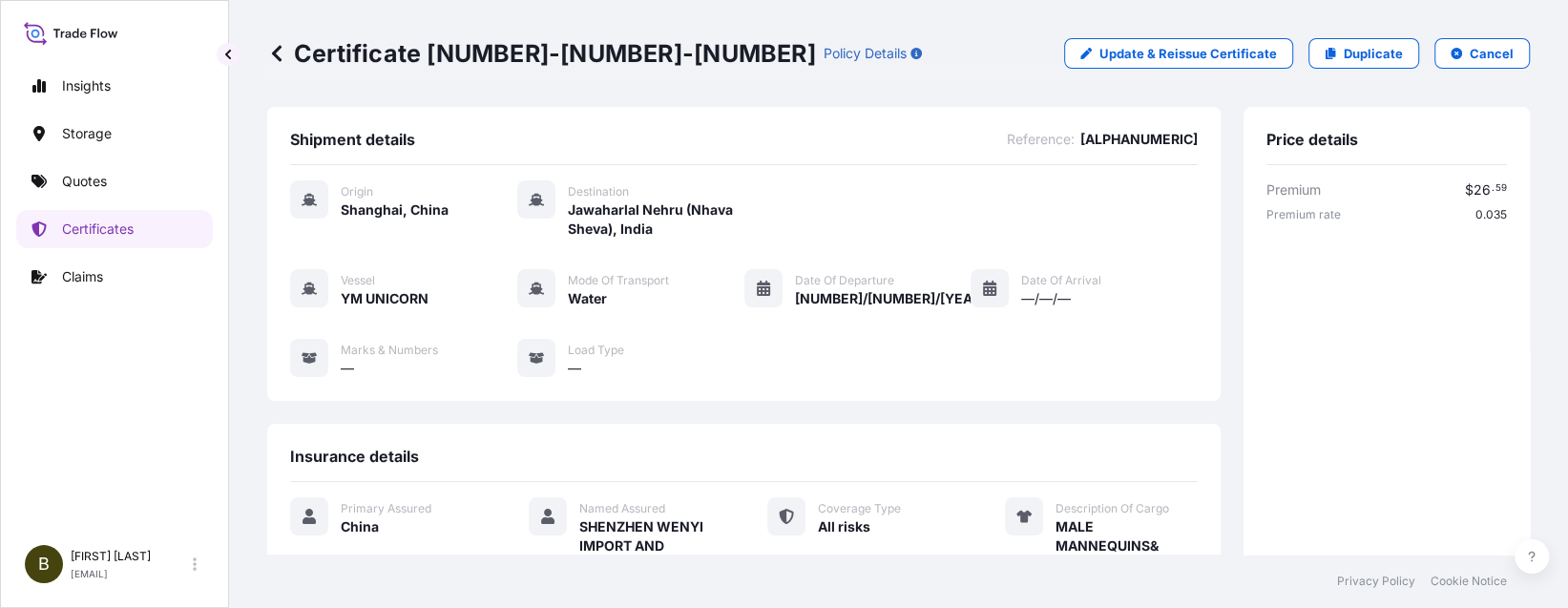 click on "Origin Shanghai, China Destination Jawaharlal Nehru (Nhava Sheva), India" at bounding box center (743, 209) 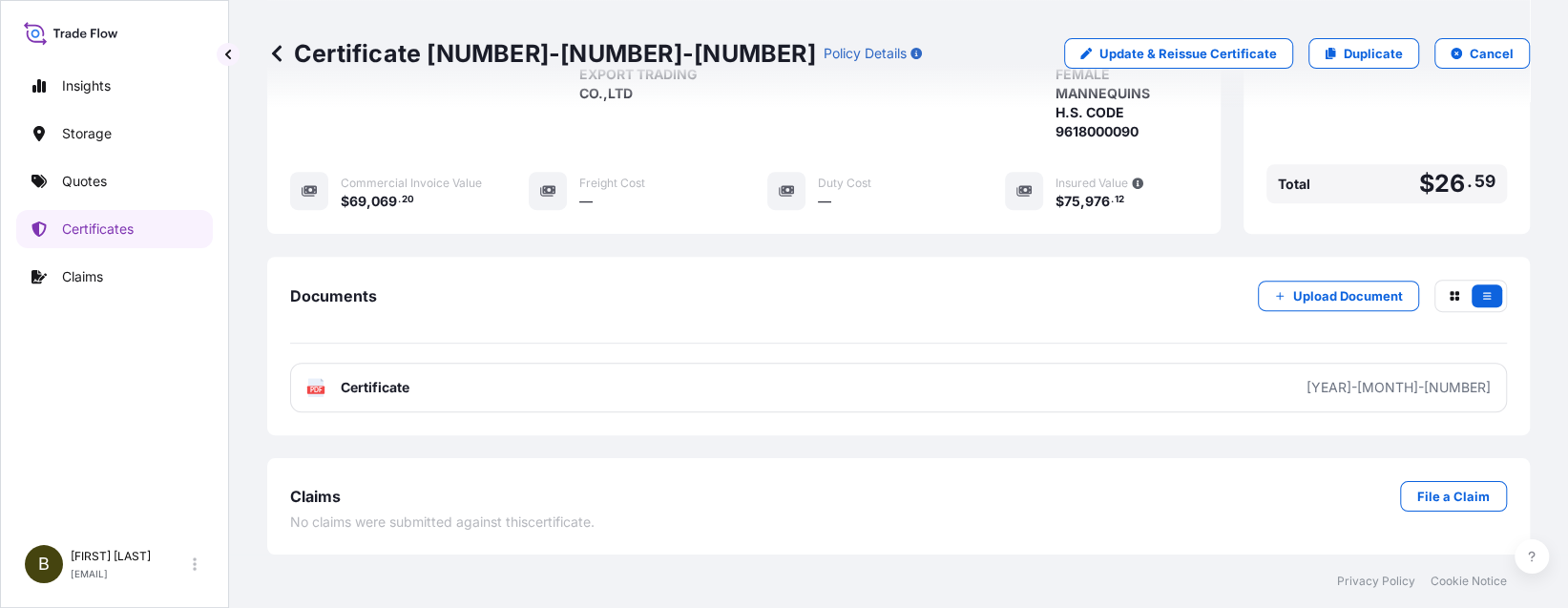 scroll, scrollTop: 503, scrollLeft: 0, axis: vertical 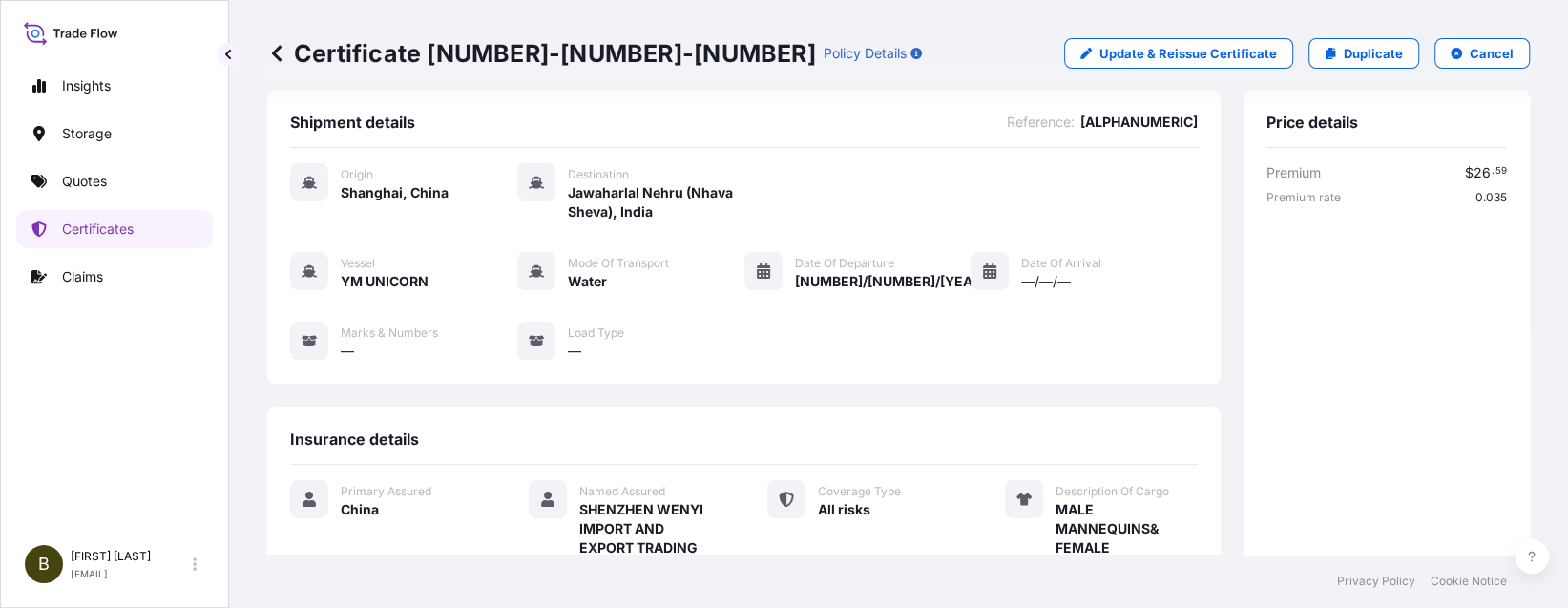 click on "Origin Shanghai, China Destination Jawaharlal Nehru (Nhava Sheva), India Vessel YM UNICORN Mode of Transport Water Date of Departure 08/06/2025 Date of Arrival —/—/— Marks & Numbers — Load Type —" at bounding box center (743, 272) 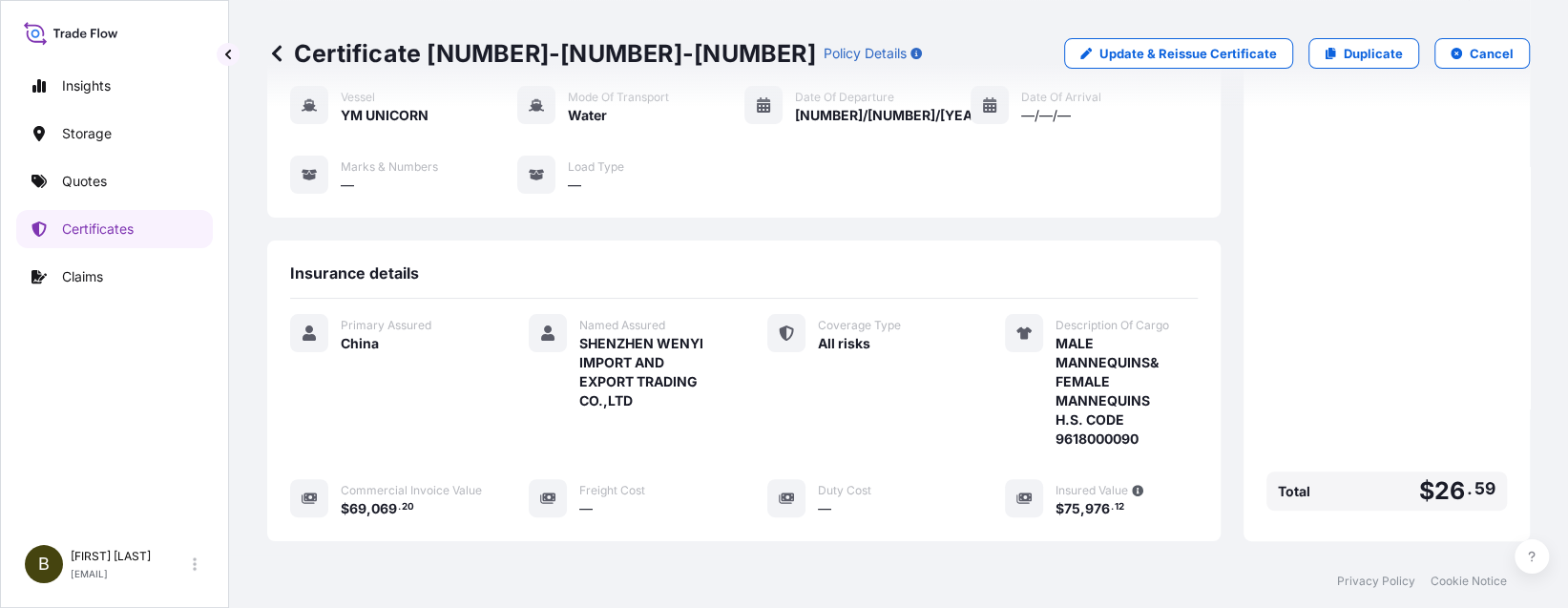 scroll, scrollTop: 503, scrollLeft: 0, axis: vertical 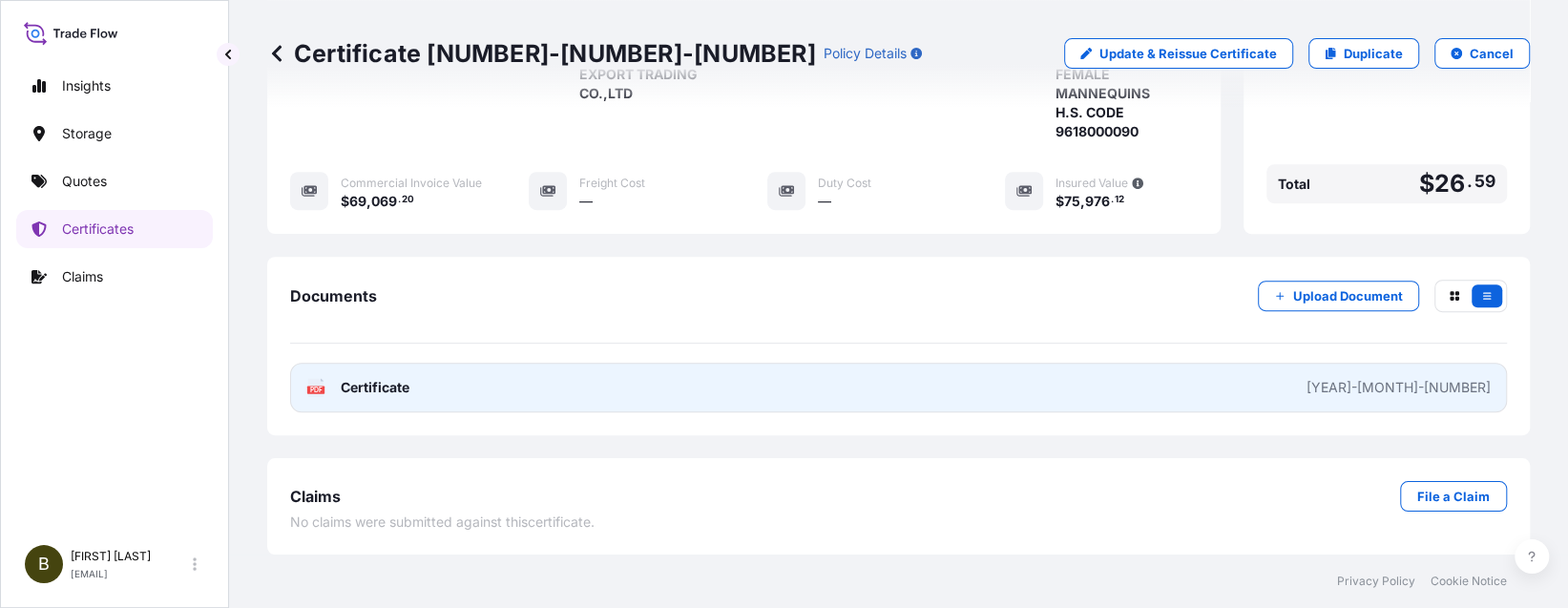 click on "PDF Certificate 2025-08-03" at bounding box center [898, 388] 